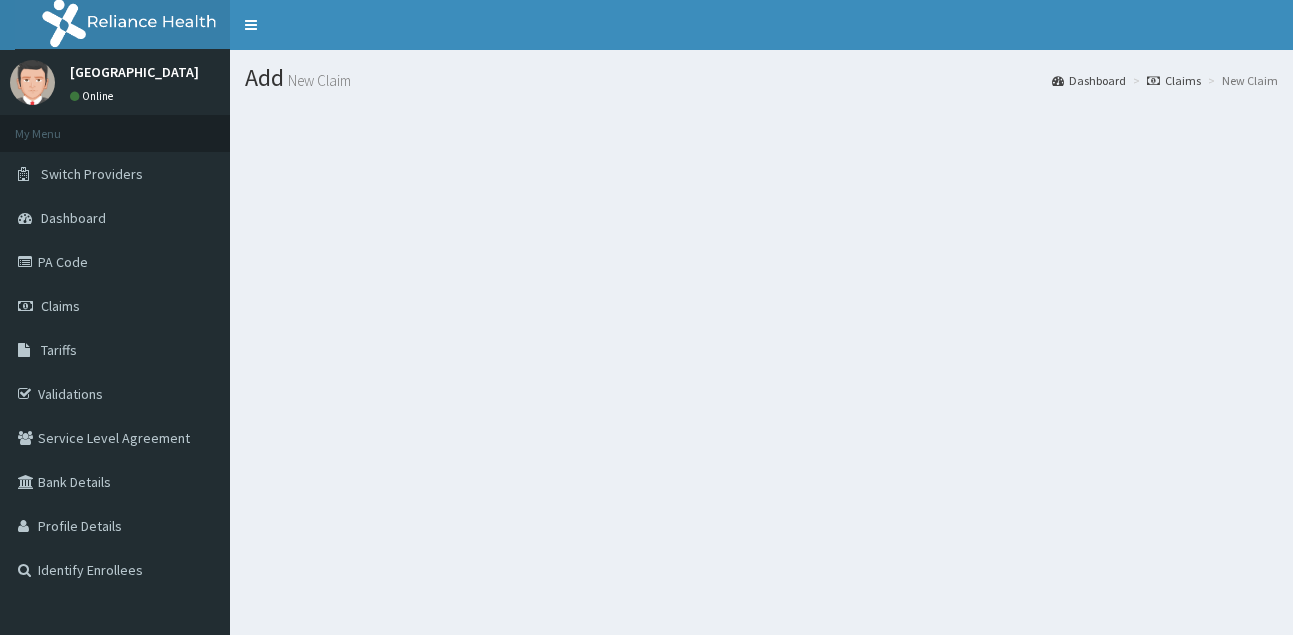 scroll, scrollTop: 0, scrollLeft: 0, axis: both 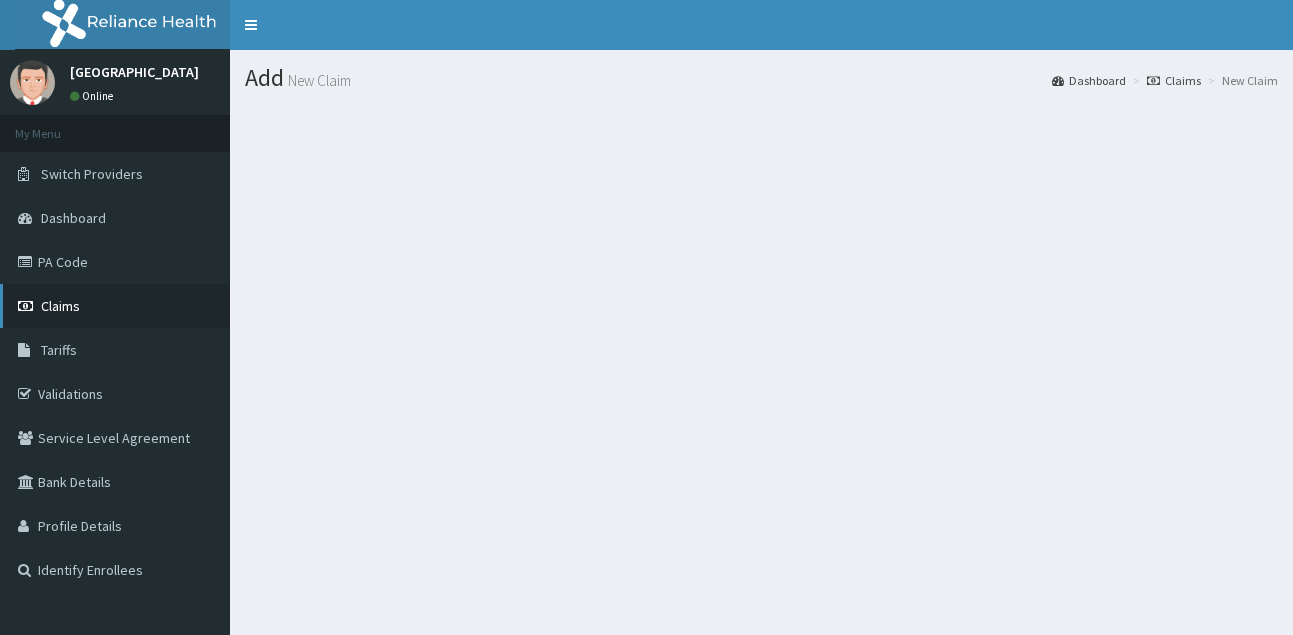 click on "Claims" at bounding box center [60, 306] 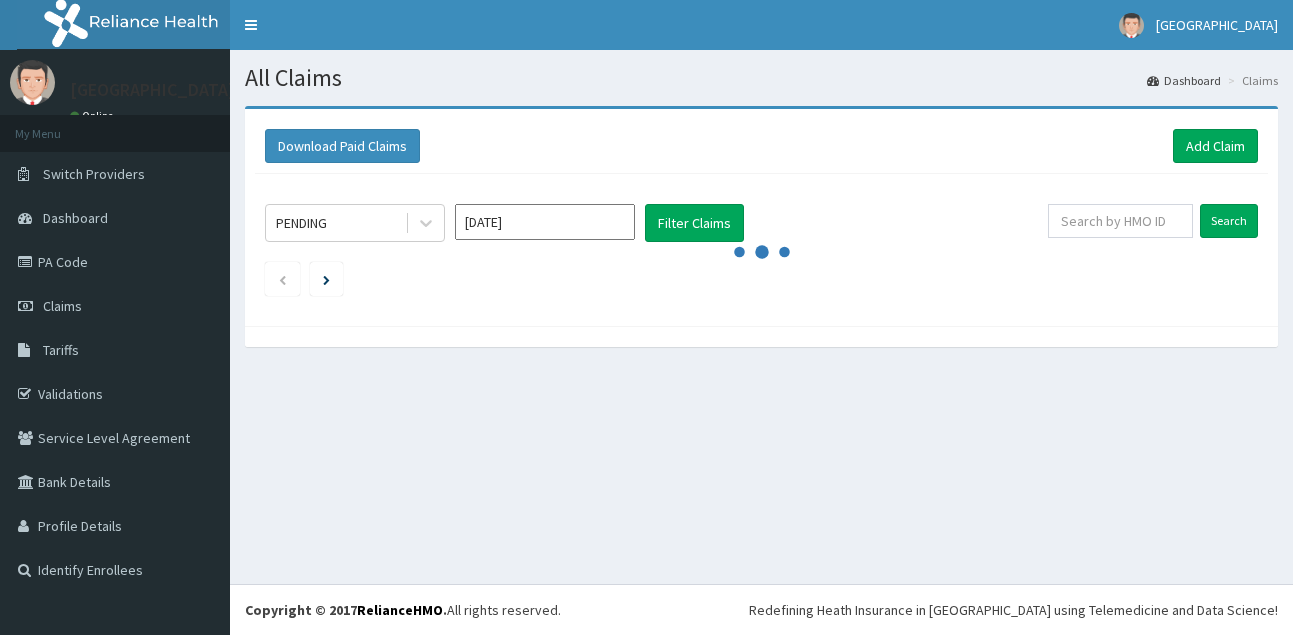 scroll, scrollTop: 0, scrollLeft: 0, axis: both 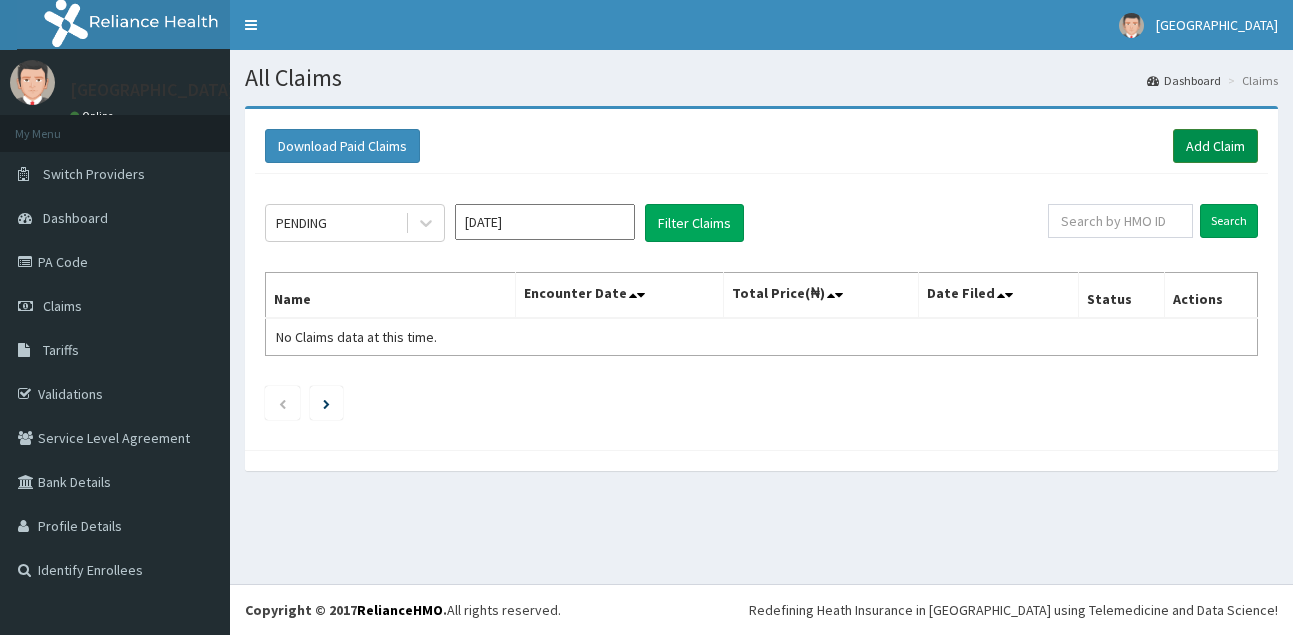 click on "Add Claim" at bounding box center (1215, 146) 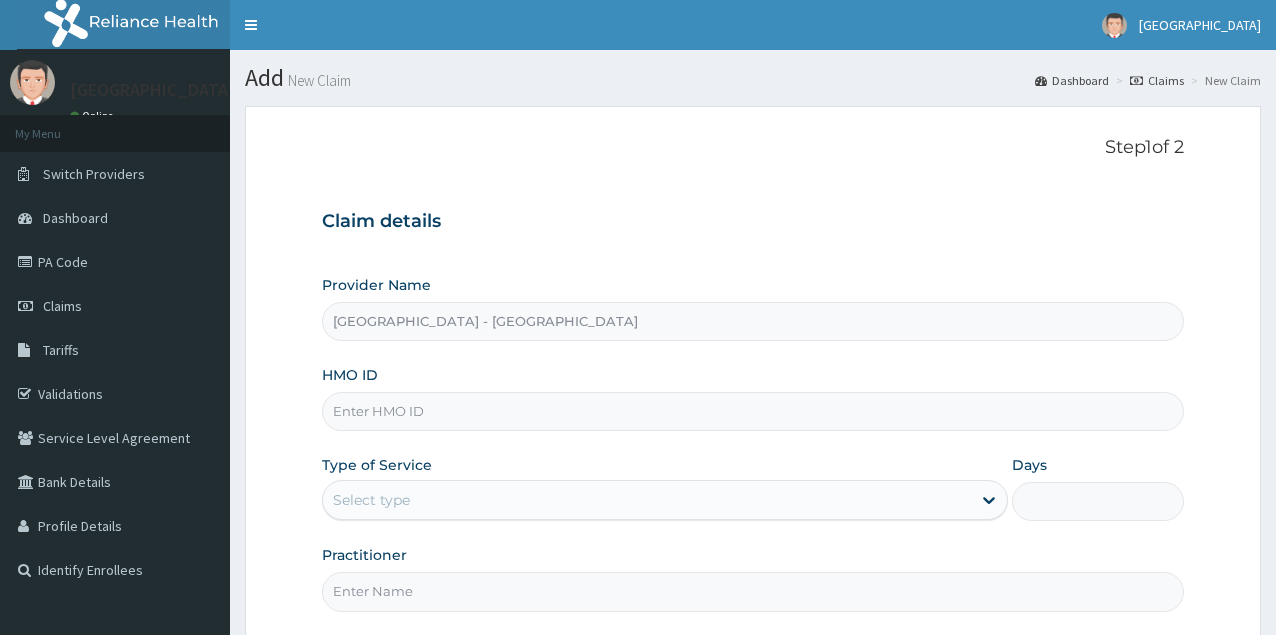 scroll, scrollTop: 0, scrollLeft: 0, axis: both 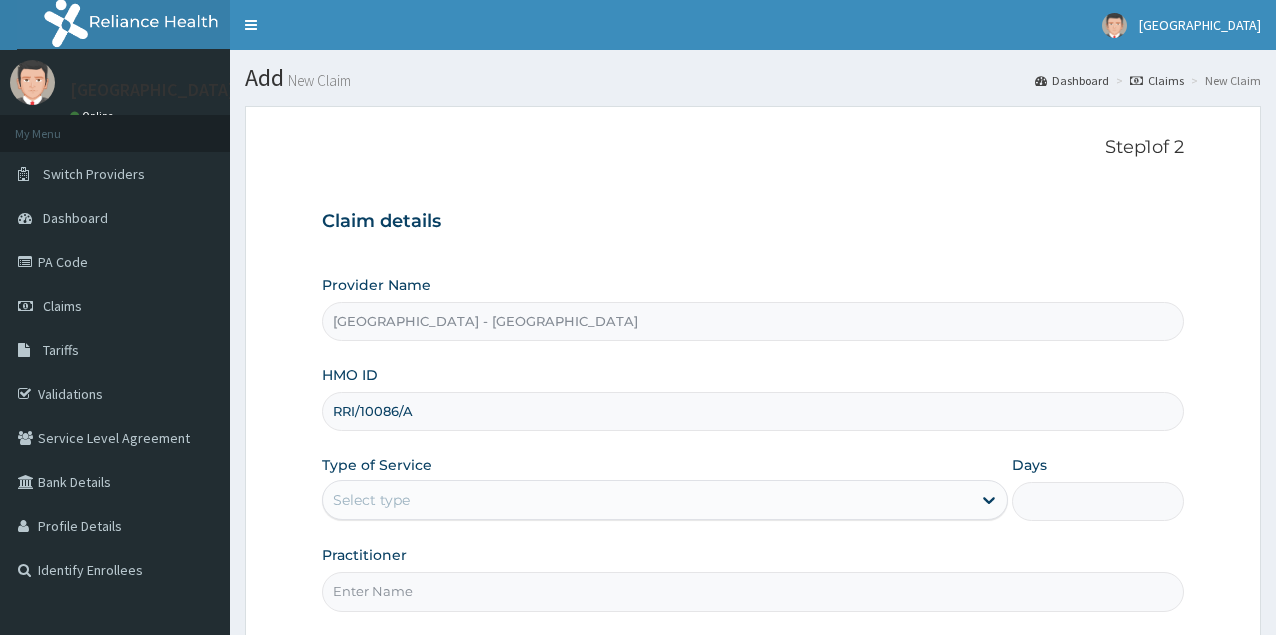 type on "RRI/10086/A" 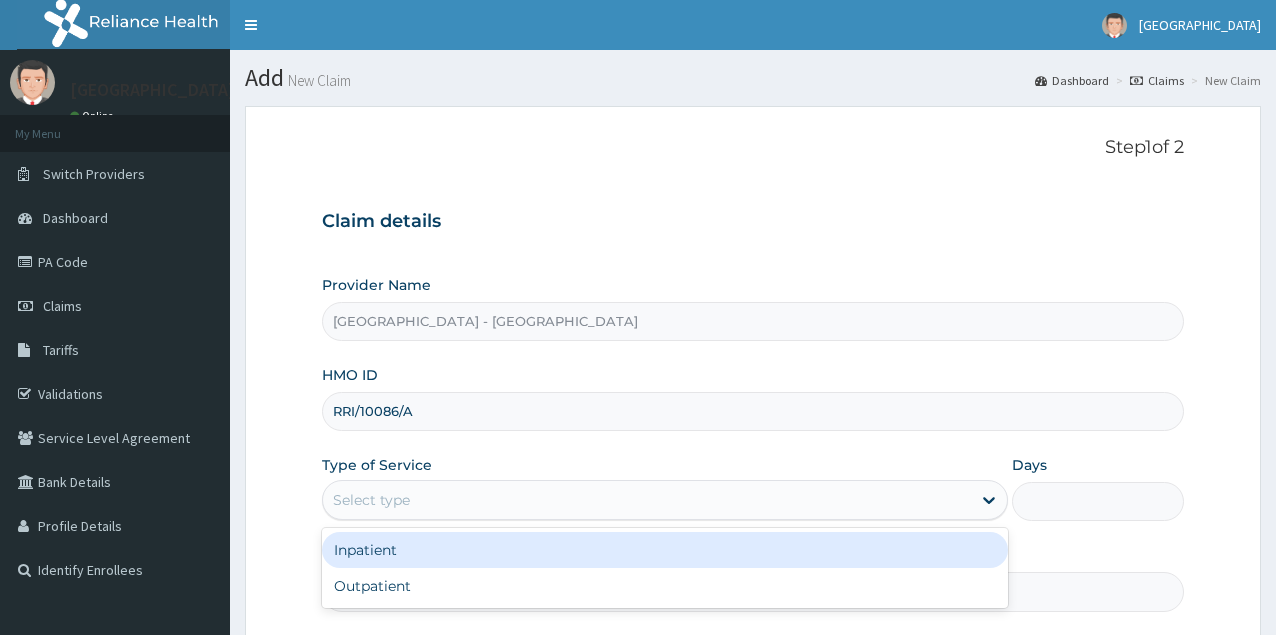 click on "Select type" at bounding box center (647, 500) 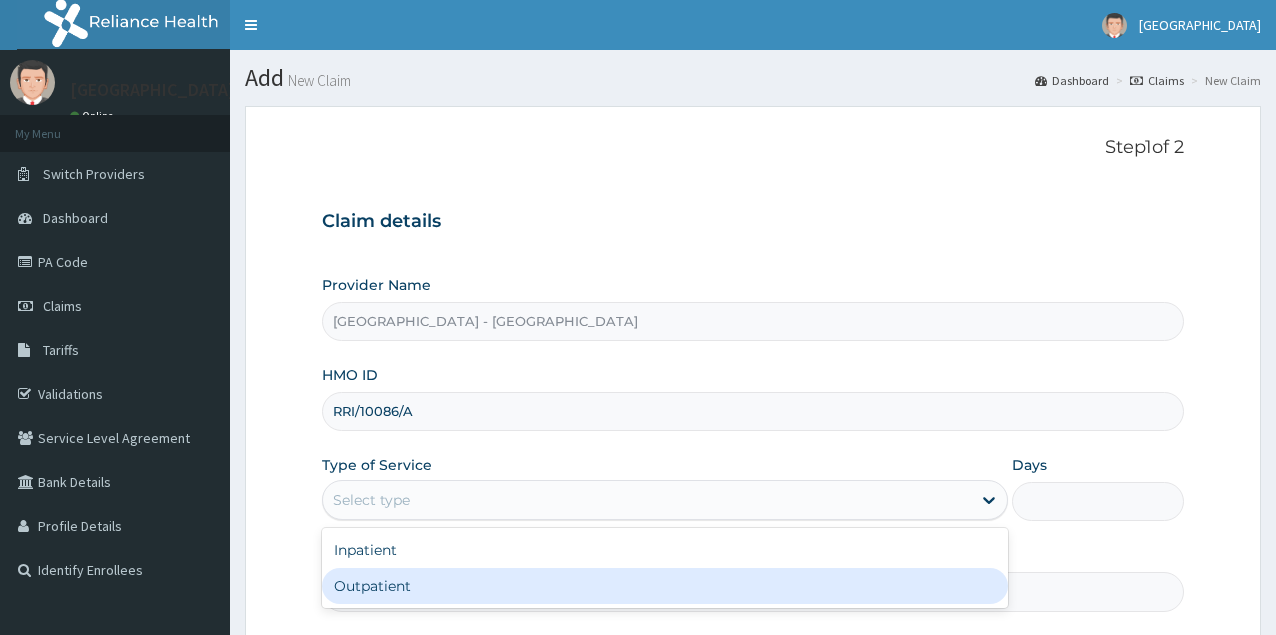 click on "Outpatient" at bounding box center [665, 586] 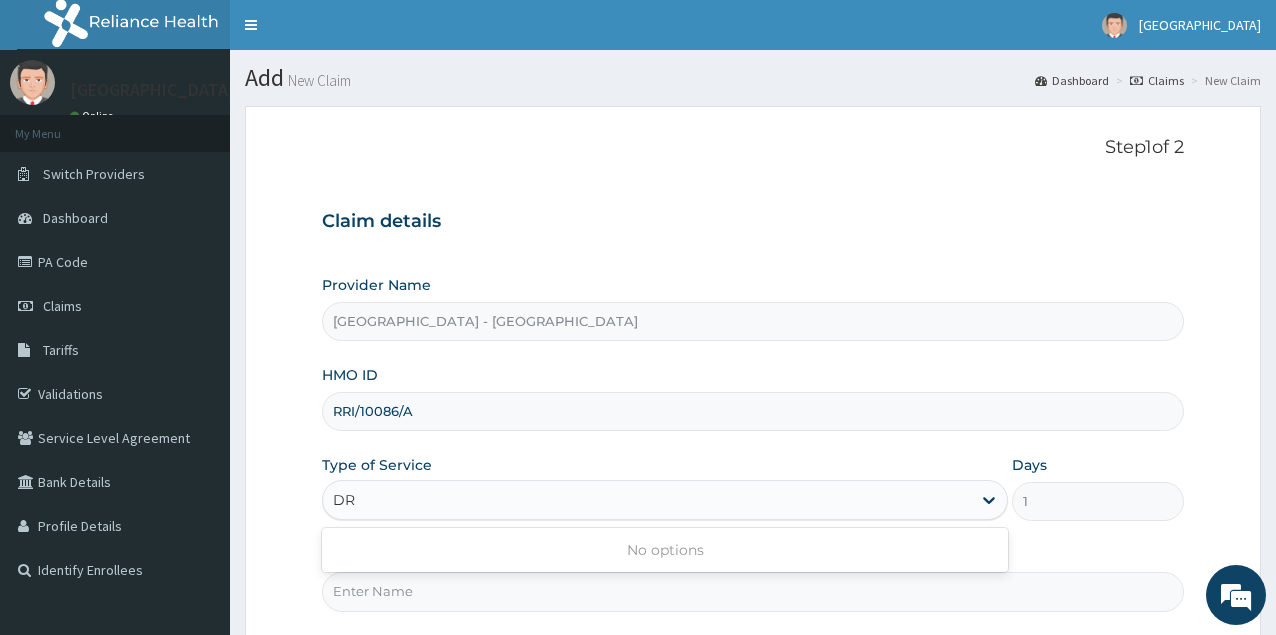 type on "D" 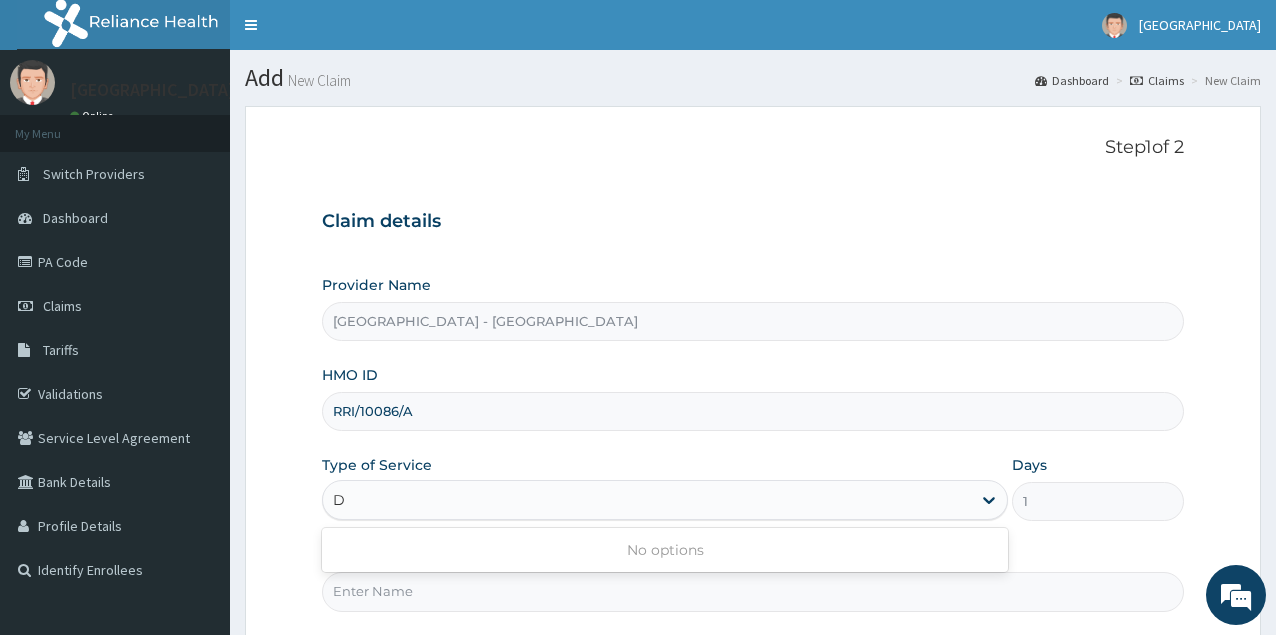 type 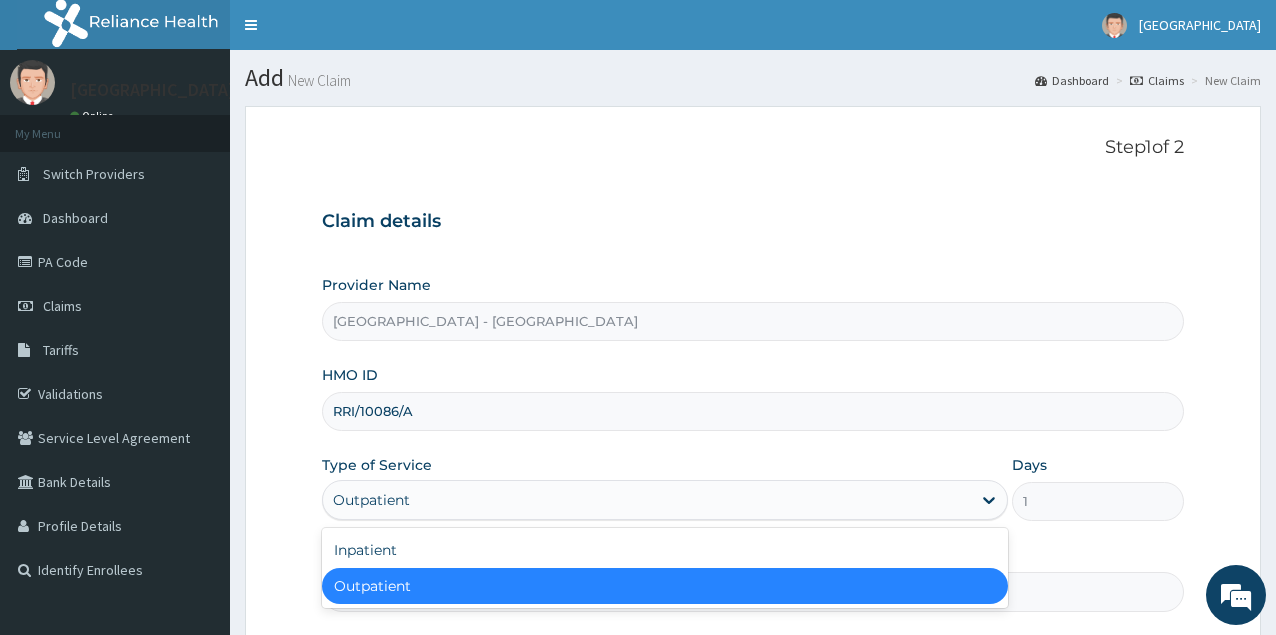 click on "Outpatient" at bounding box center (665, 586) 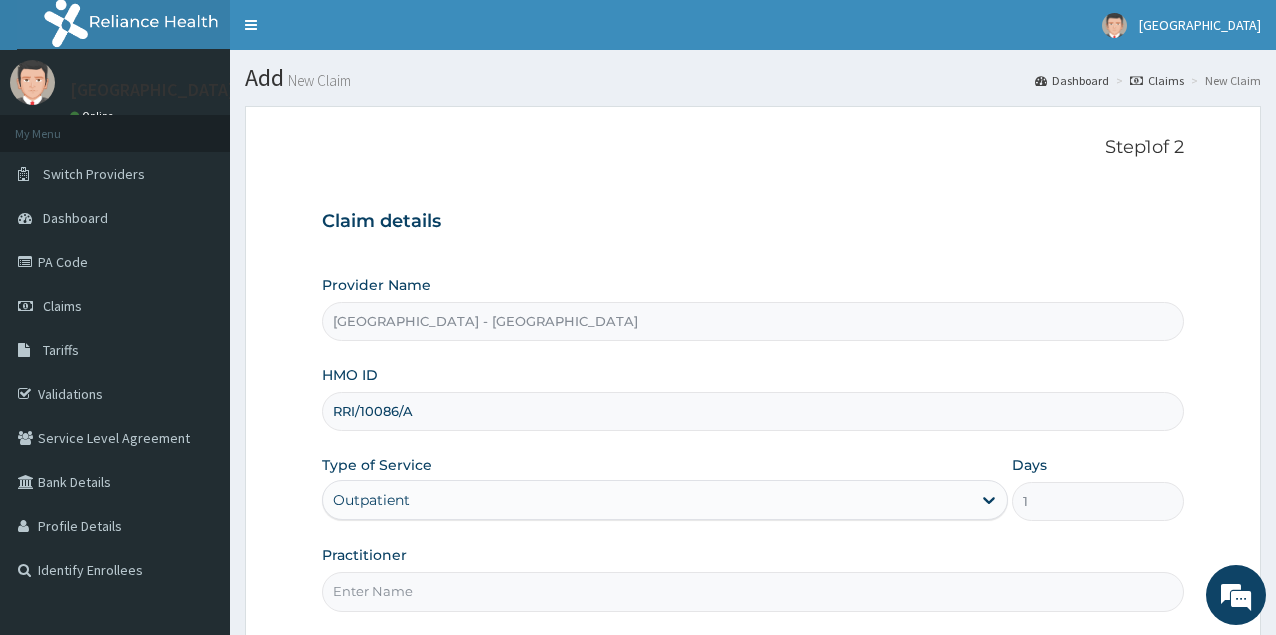 click on "Practitioner" at bounding box center [753, 591] 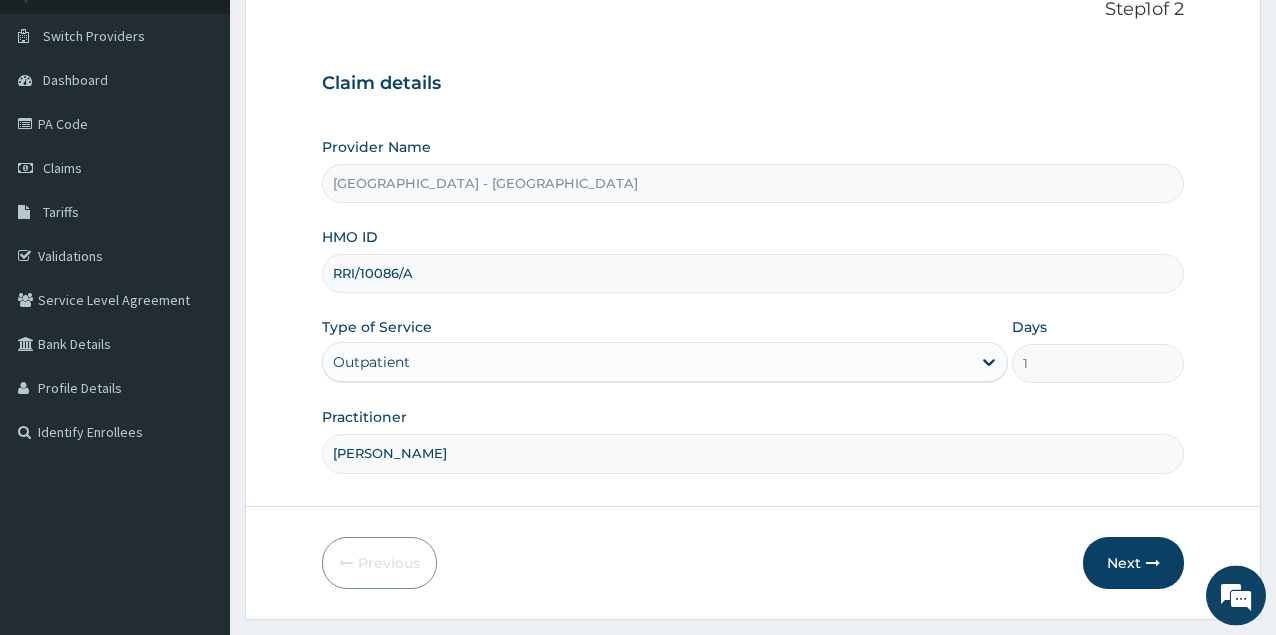scroll, scrollTop: 189, scrollLeft: 0, axis: vertical 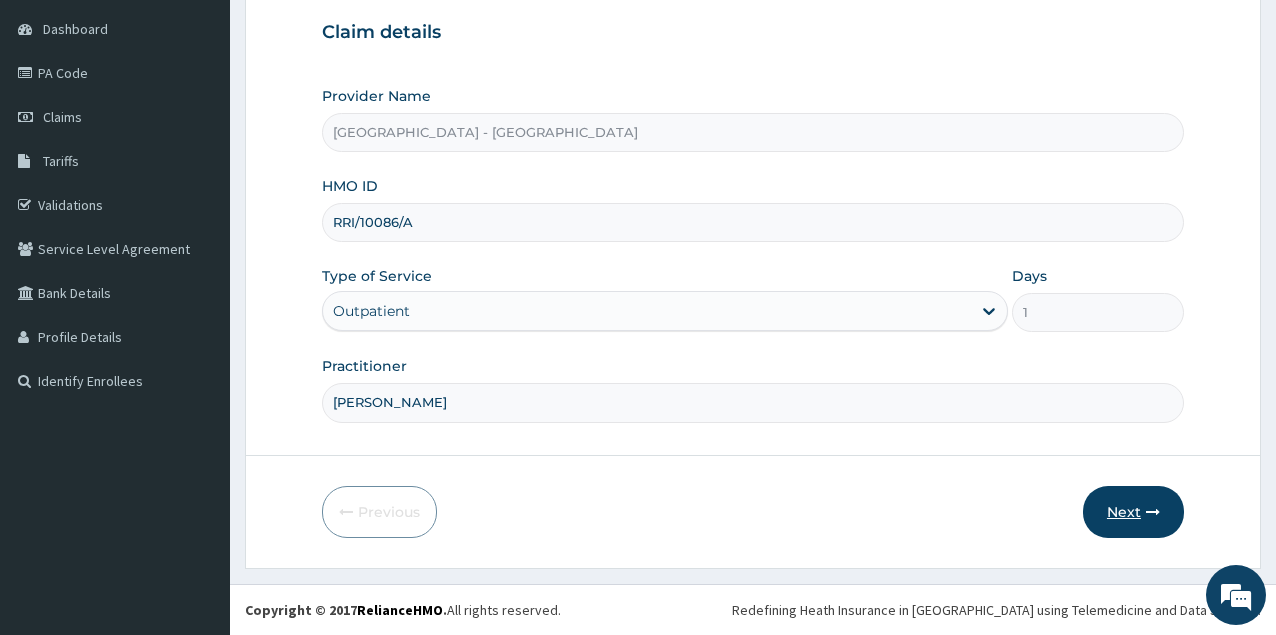 type on "DR ABRAHAM" 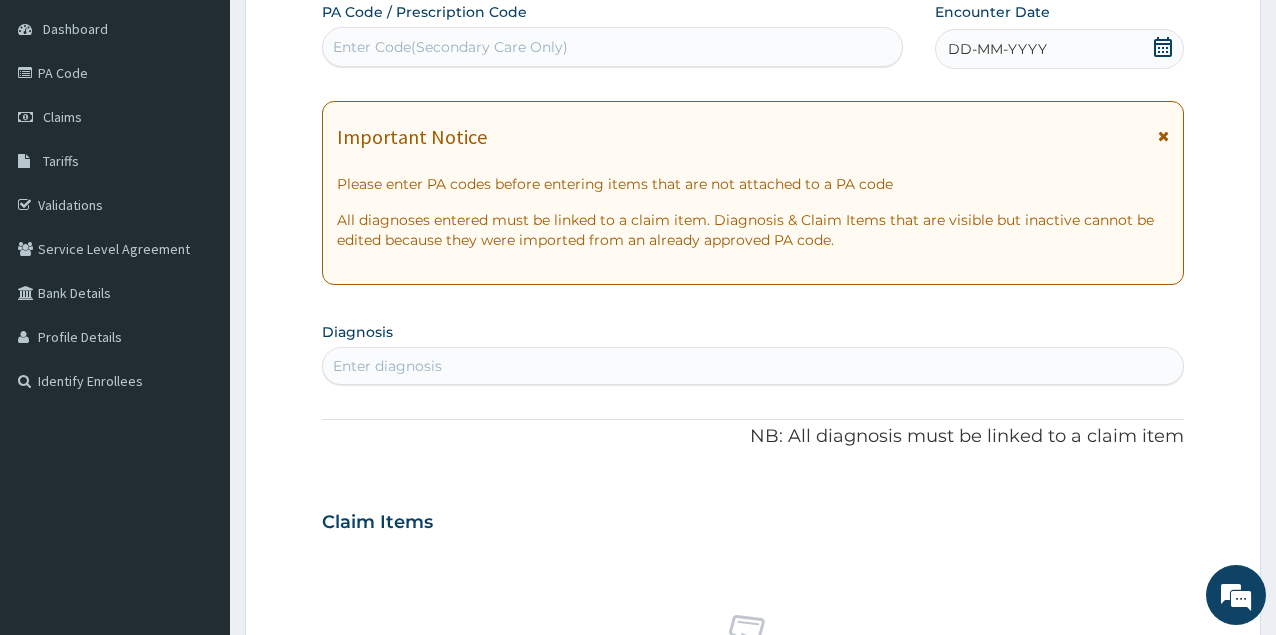 click on "Enter Code(Secondary Care Only)" at bounding box center [450, 47] 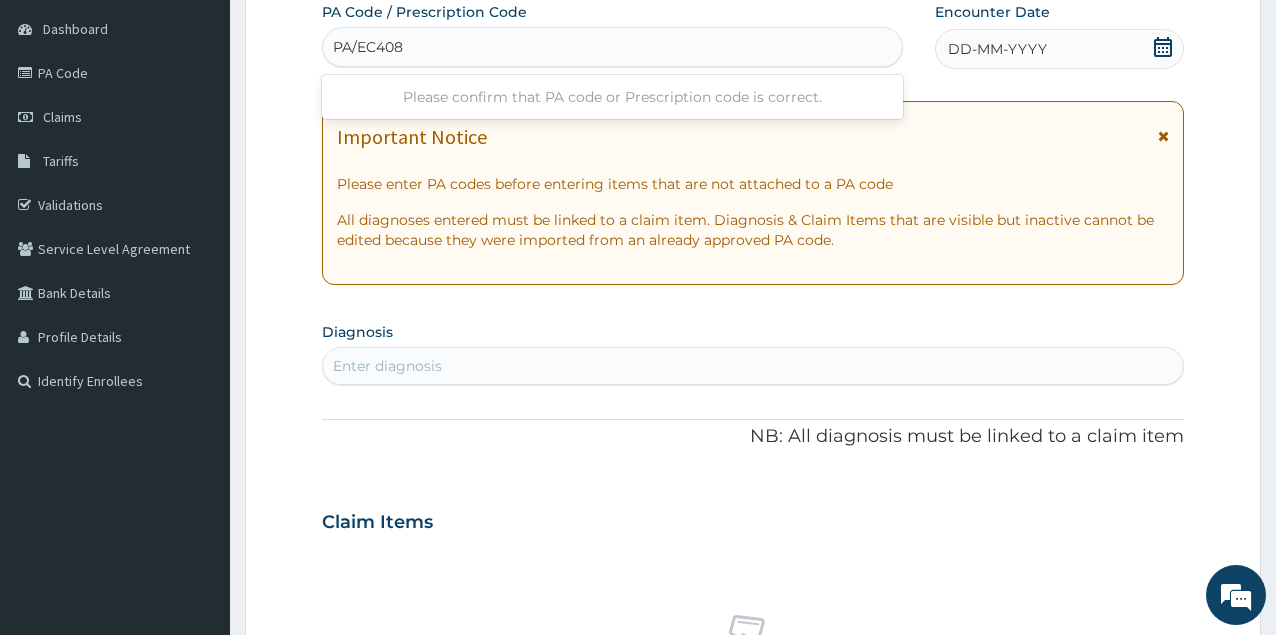 type on "PA/EC4088" 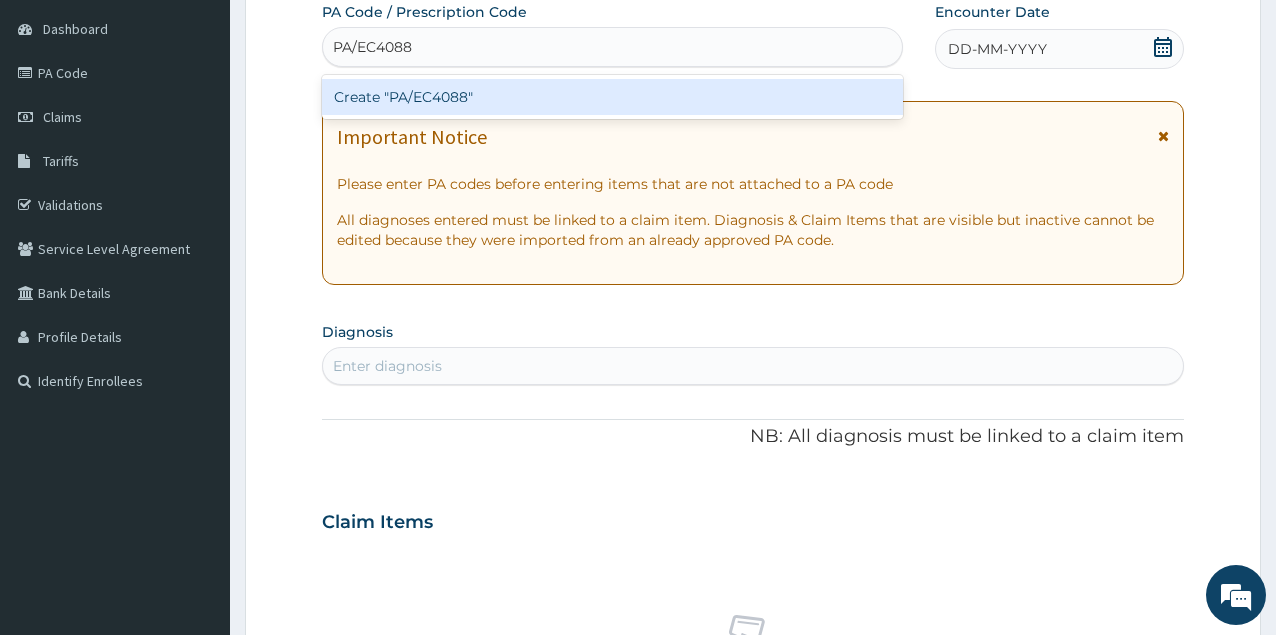 click on "Create "PA/EC4088"" at bounding box center [612, 97] 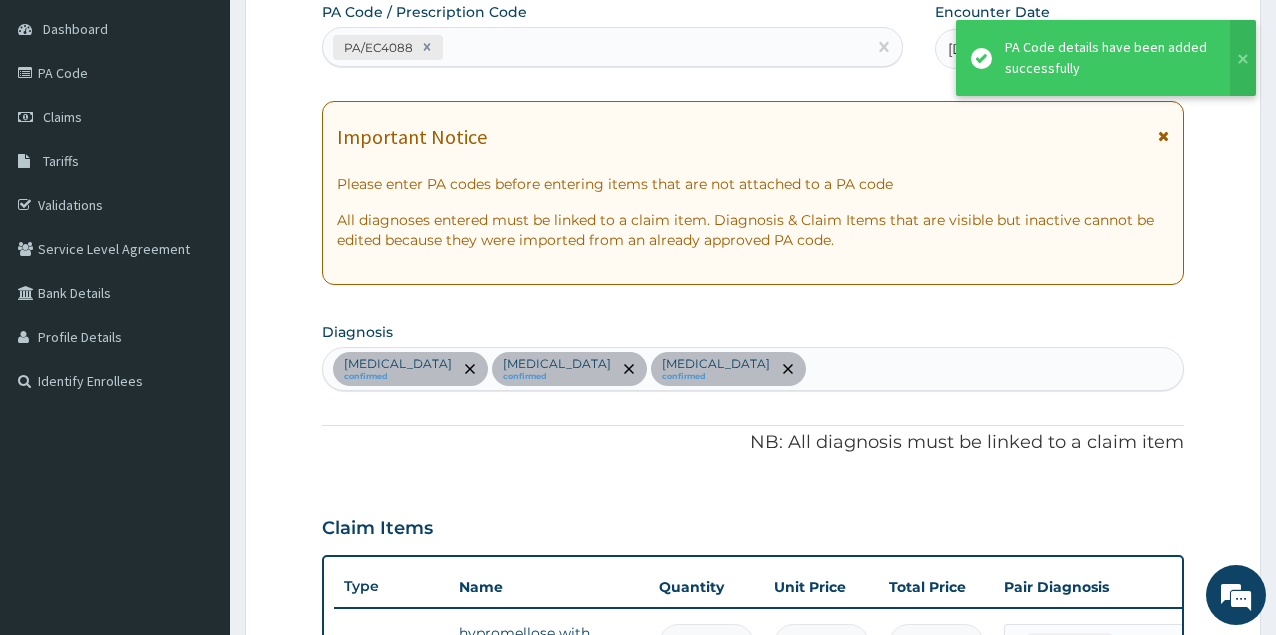 scroll, scrollTop: 929, scrollLeft: 0, axis: vertical 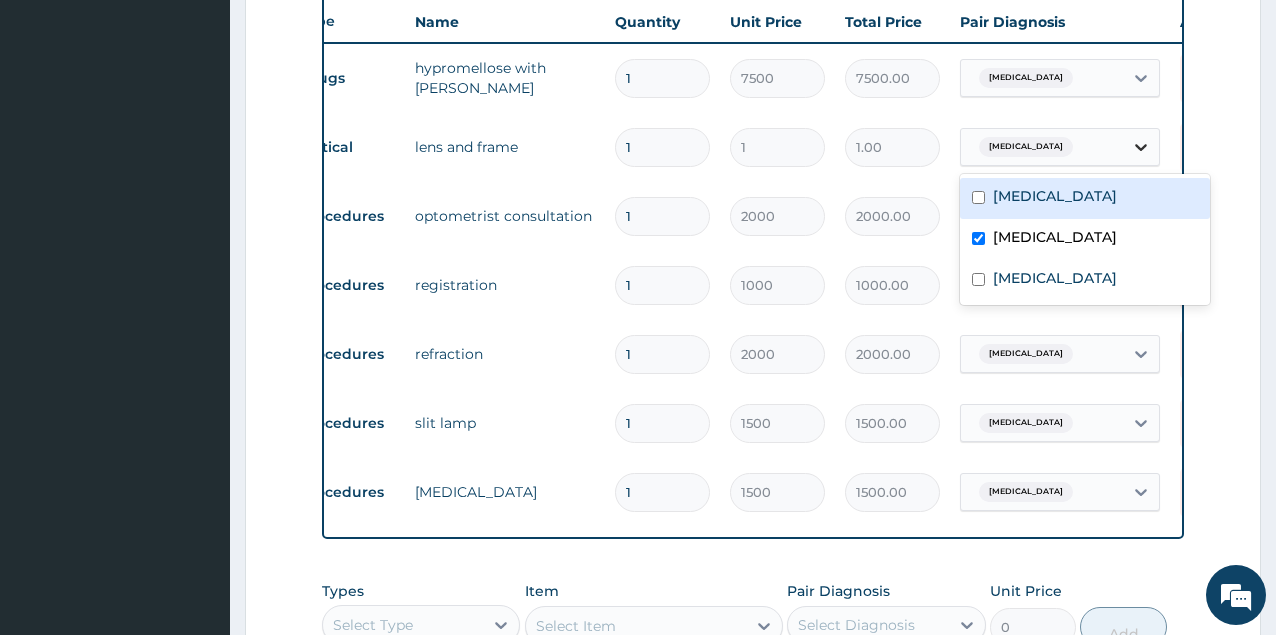 click 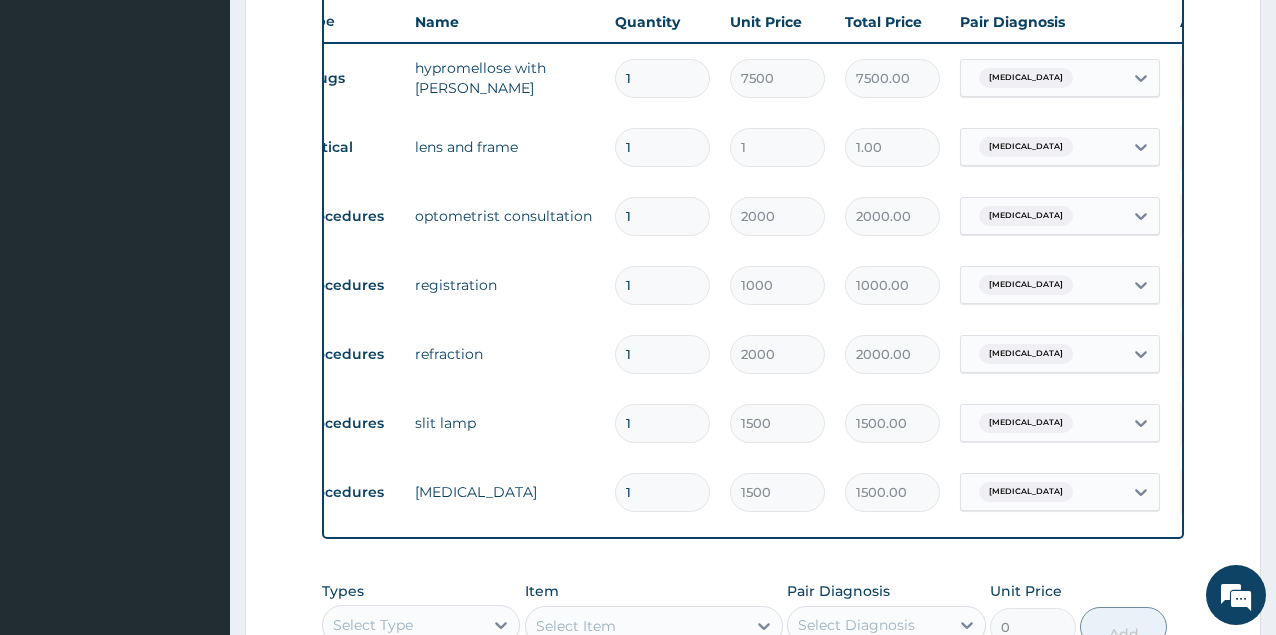 click on "Step  2  of 2 PA Code / Prescription Code PA/EC4088 Encounter Date 20-06-2025 Important Notice Please enter PA codes before entering items that are not attached to a PA code   All diagnoses entered must be linked to a claim item. Diagnosis & Claim Items that are visible but inactive cannot be edited because they were imported from an already approved PA code. Diagnosis Dry eyes confirmed Presbyopia confirmed Hypermetropia confirmed NB: All diagnosis must be linked to a claim item Claim Items Type Name Quantity Unit Price Total Price Pair Diagnosis Actions Drugs hypromellose with dextran 1 7500 7500.00 Dry eyes Delete Optical lens and frame 1 1 1.00 Presbyopia Delete Procedures optometrist consultation 1 2000 2000.00 Hypermetropia Delete Procedures registration 1 1000 1000.00 Hypermetropia Delete Procedures refraction 1 2000 2000.00 Hypermetropia Delete Procedures slit lamp 1 1500 1500.00 Dry eyes Delete Procedures tonometry 1 1500 1500.00 Presbyopia Delete Types Select Type Item Select Item Pair Diagnosis 0" at bounding box center [753, 146] 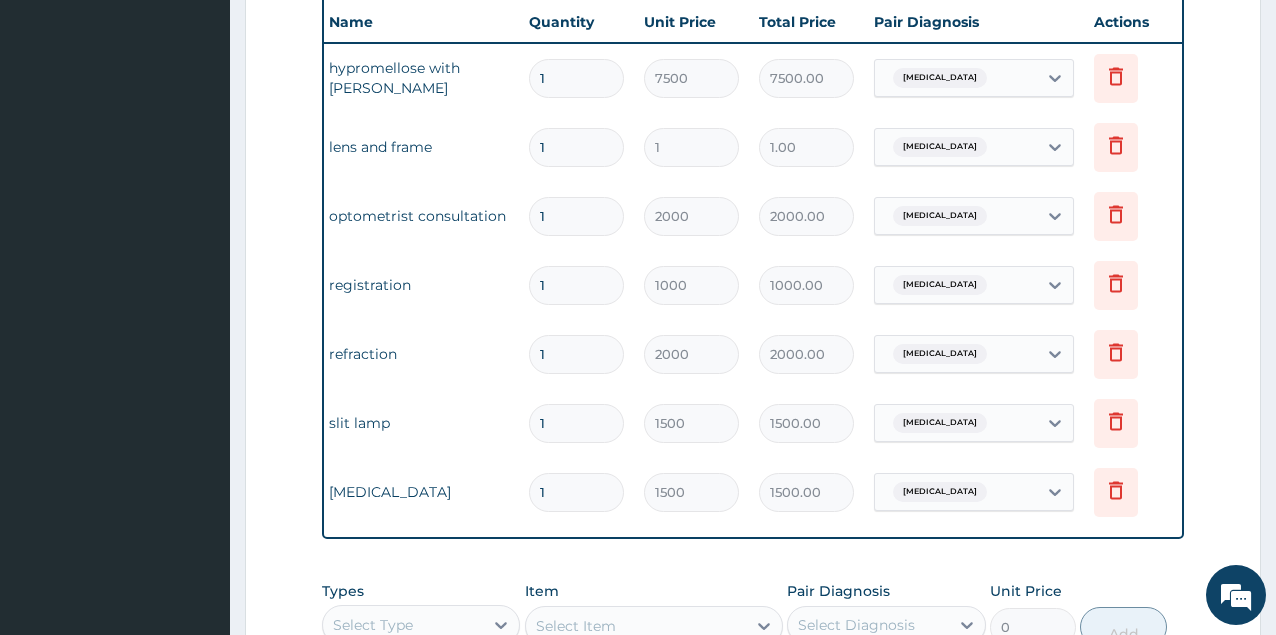 scroll, scrollTop: 0, scrollLeft: 142, axis: horizontal 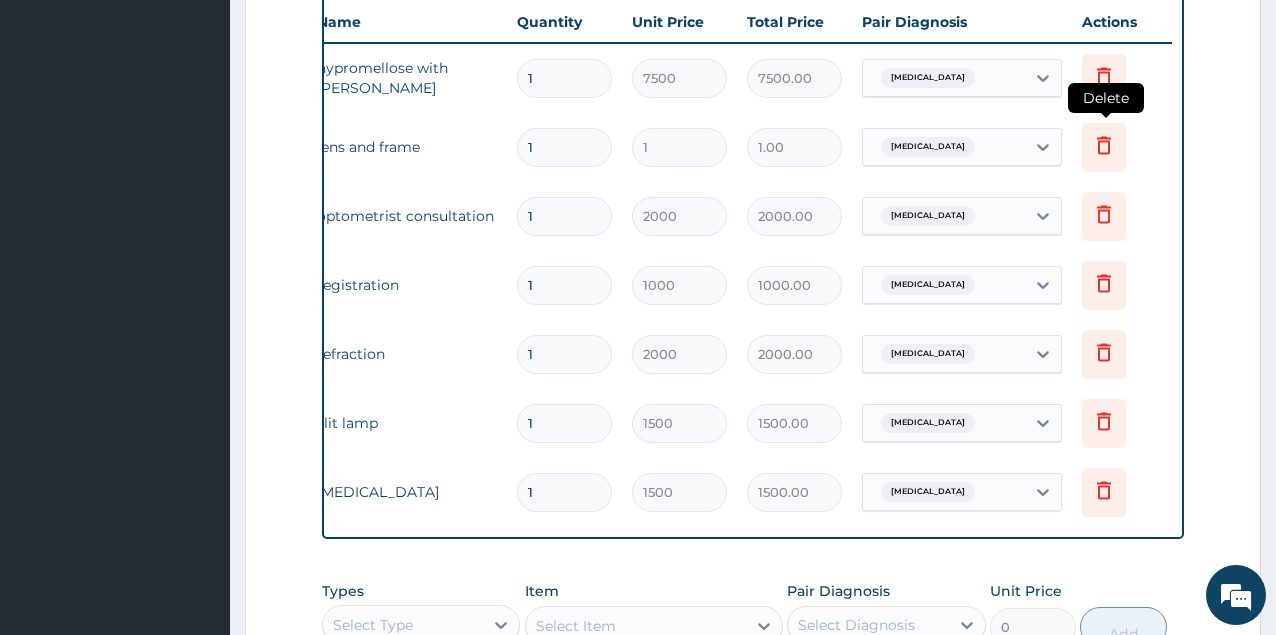 click 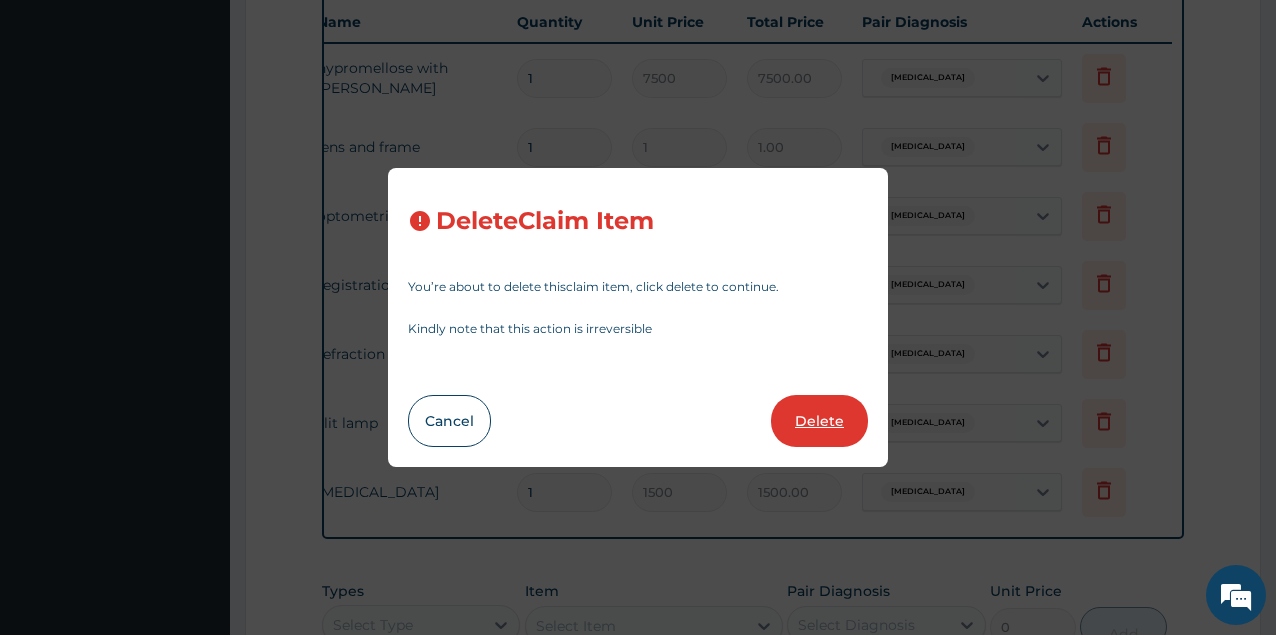 click on "Delete" at bounding box center [819, 421] 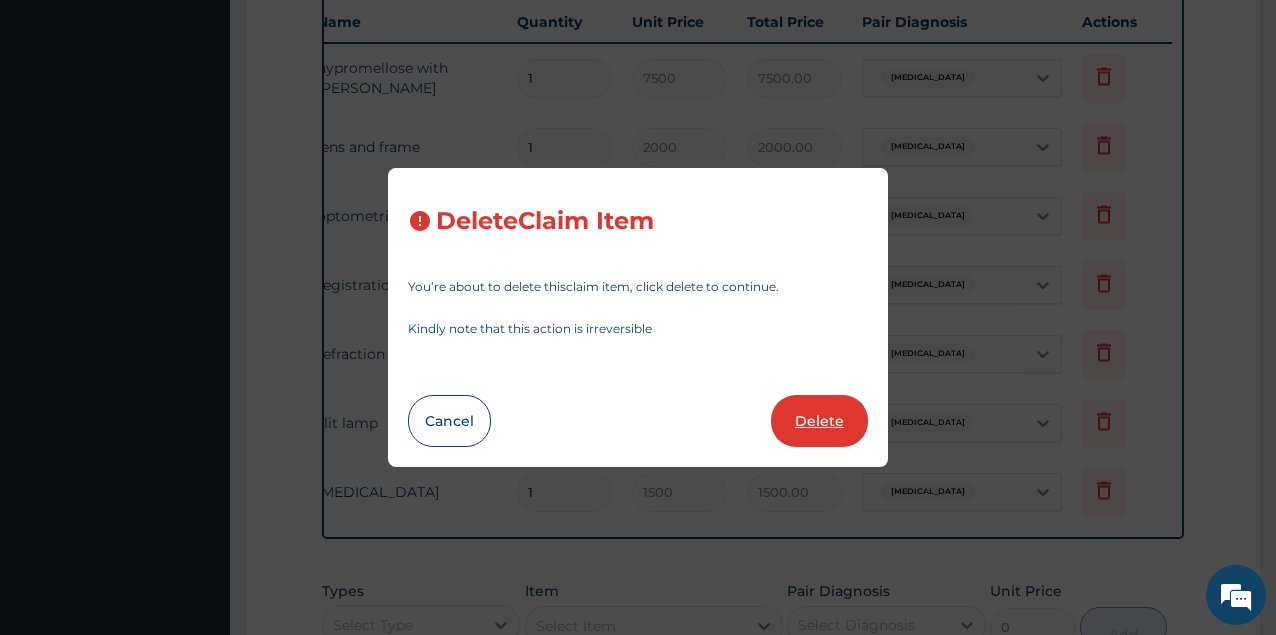 type on "2000.00" 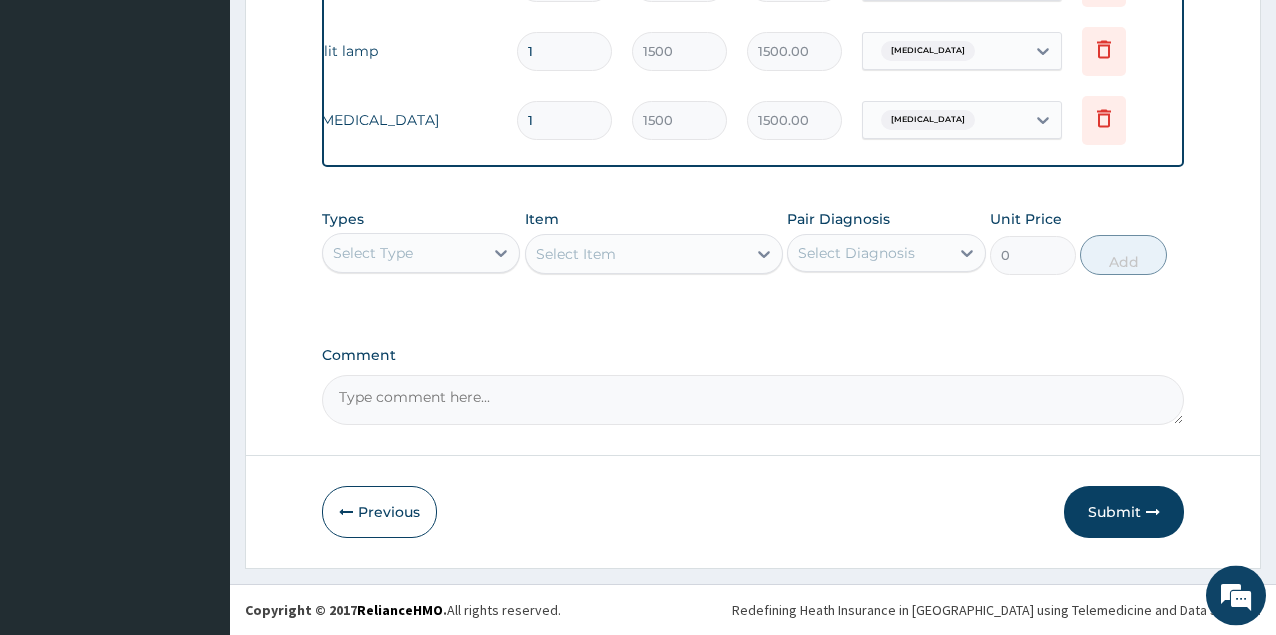 scroll, scrollTop: 1074, scrollLeft: 0, axis: vertical 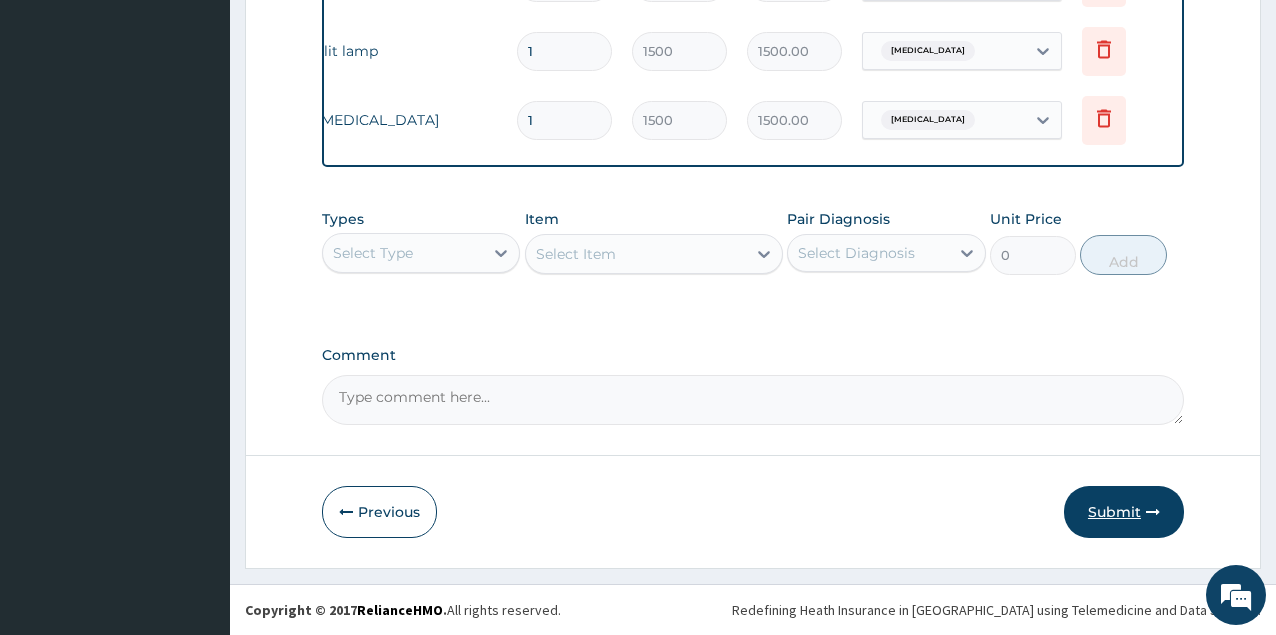 click on "Submit" at bounding box center (1124, 512) 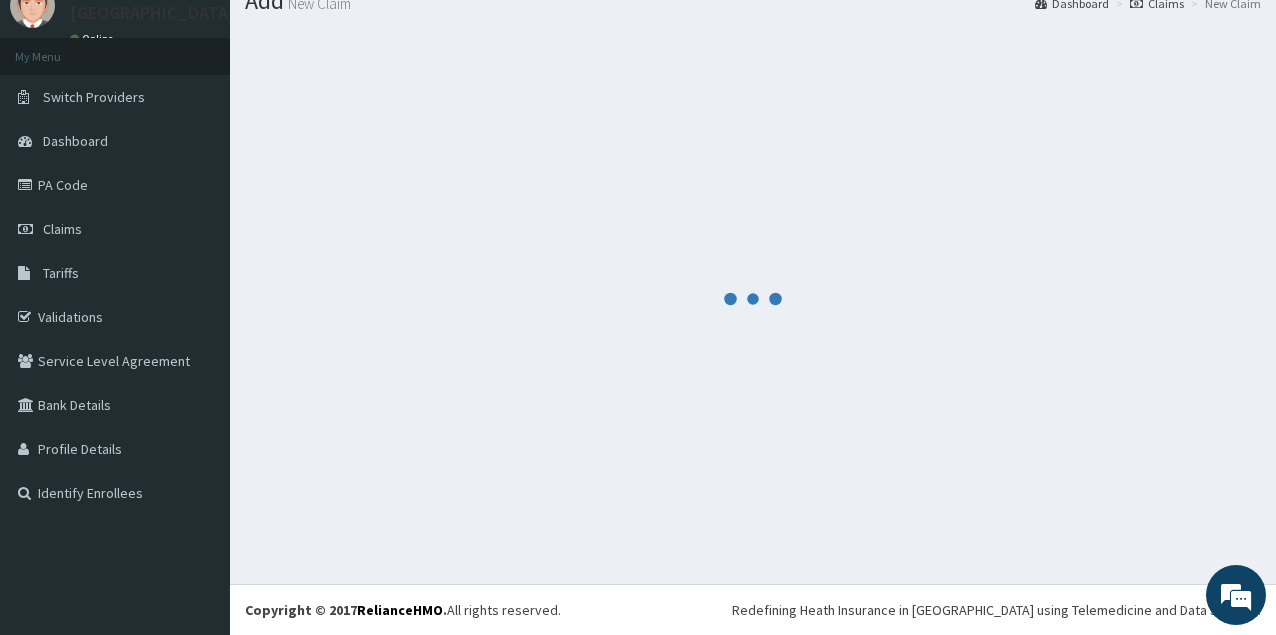 scroll, scrollTop: 77, scrollLeft: 0, axis: vertical 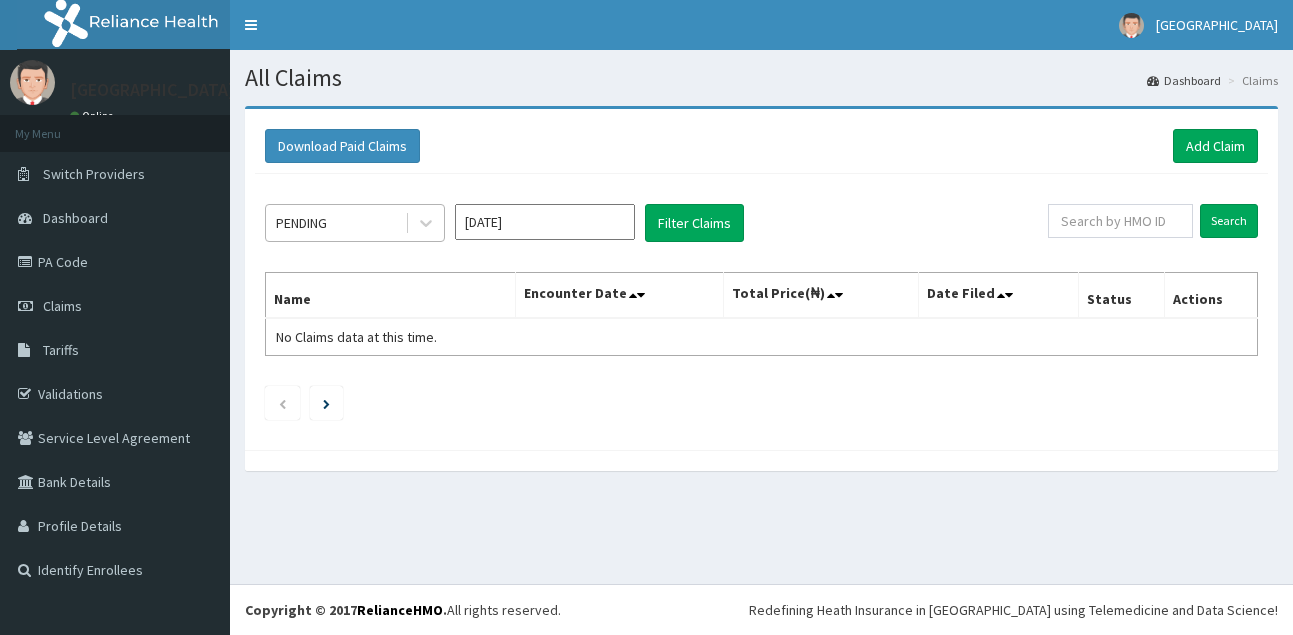 click on "PENDING" at bounding box center (335, 223) 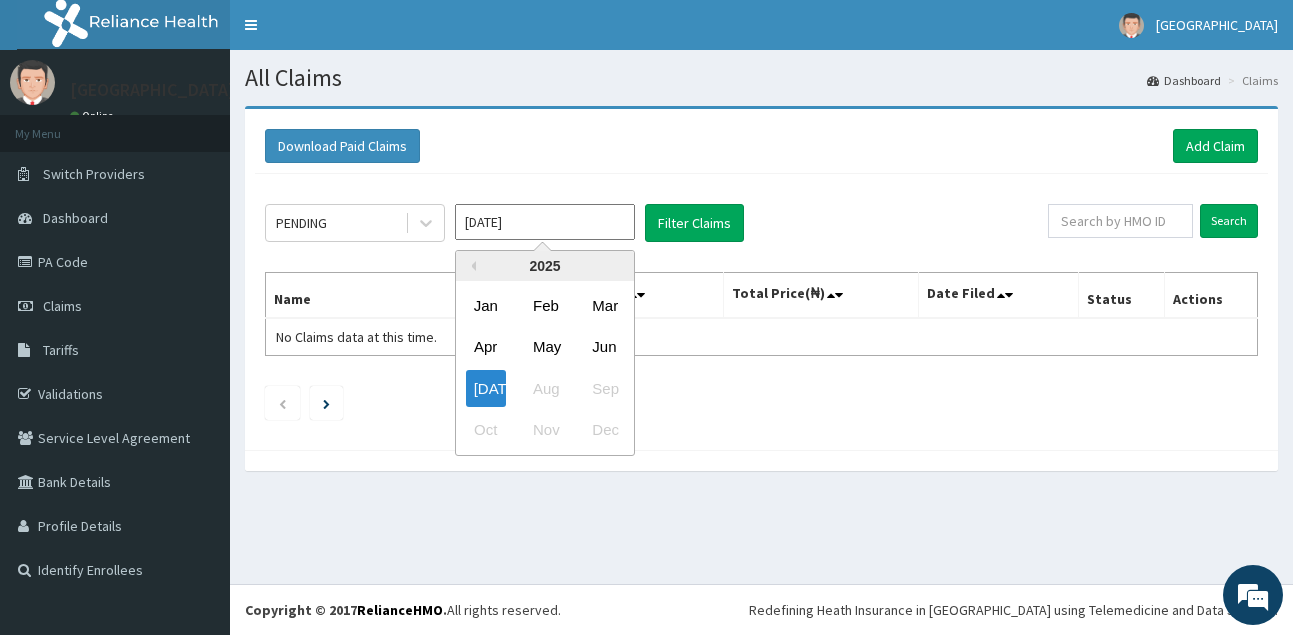 click on "Jul 2025" at bounding box center (545, 222) 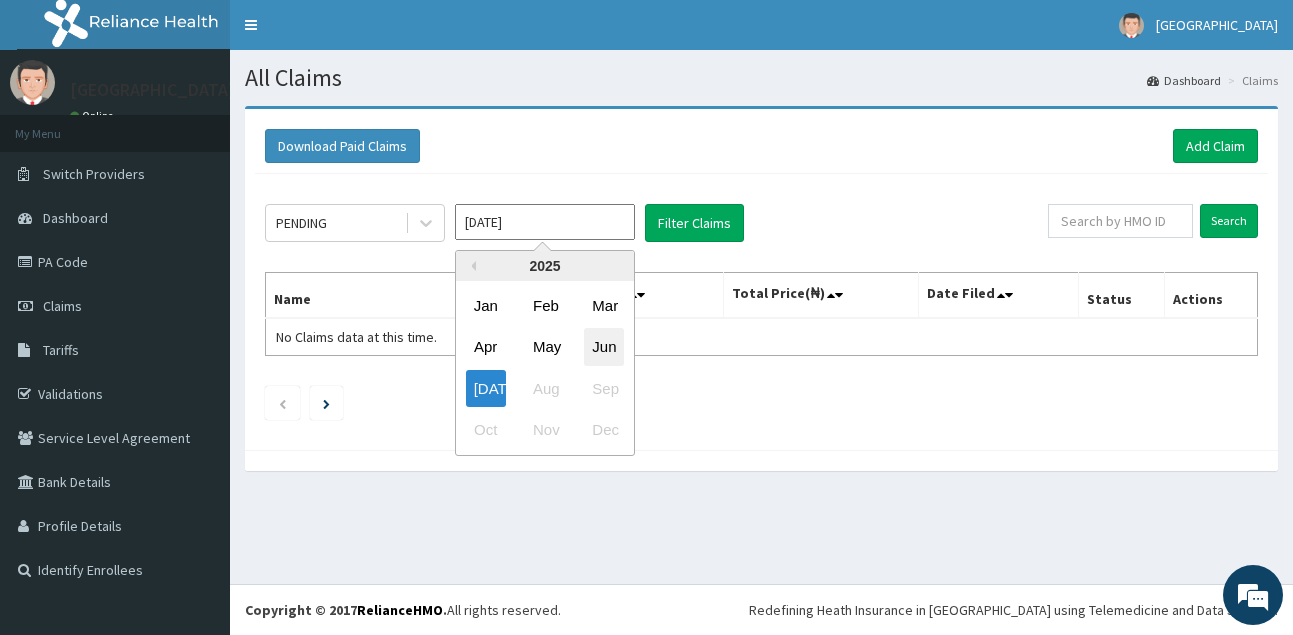 click on "Jun" at bounding box center [604, 347] 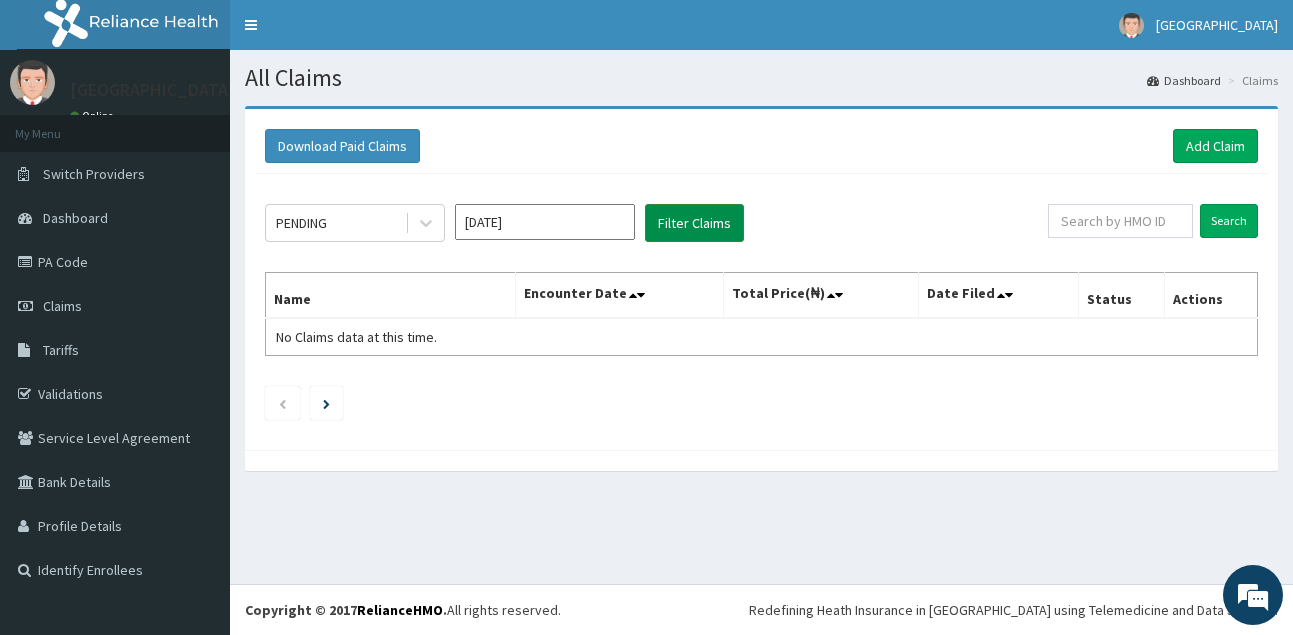 click on "Filter Claims" at bounding box center (694, 223) 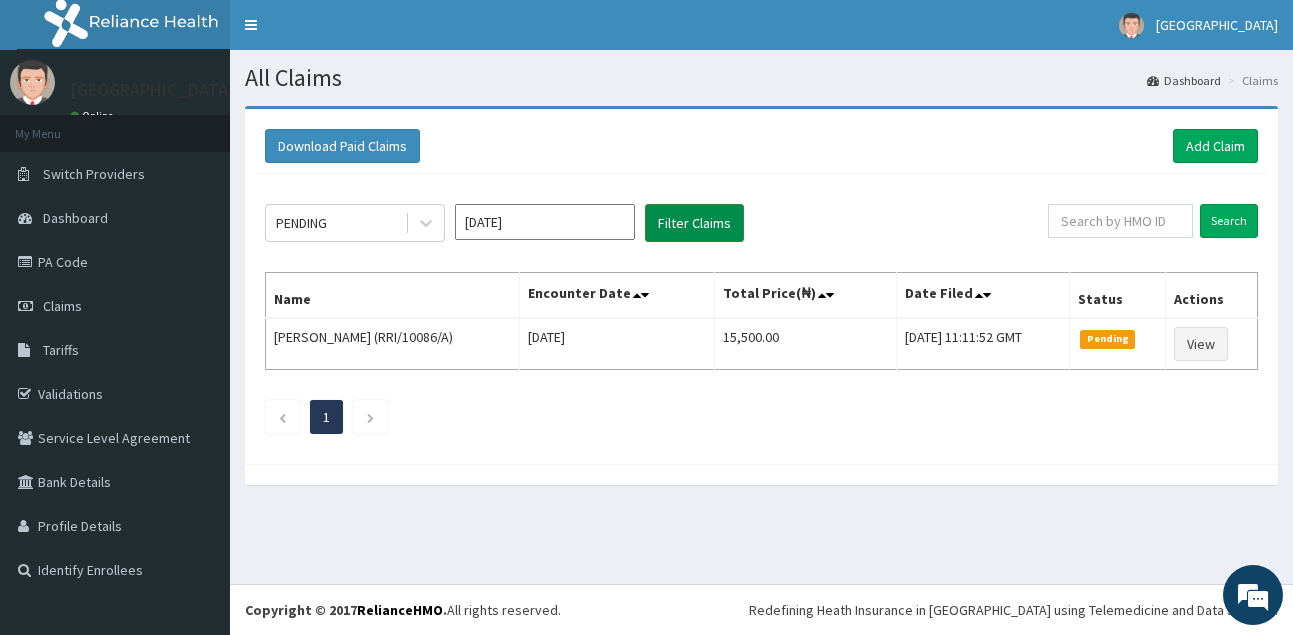 scroll, scrollTop: 0, scrollLeft: 0, axis: both 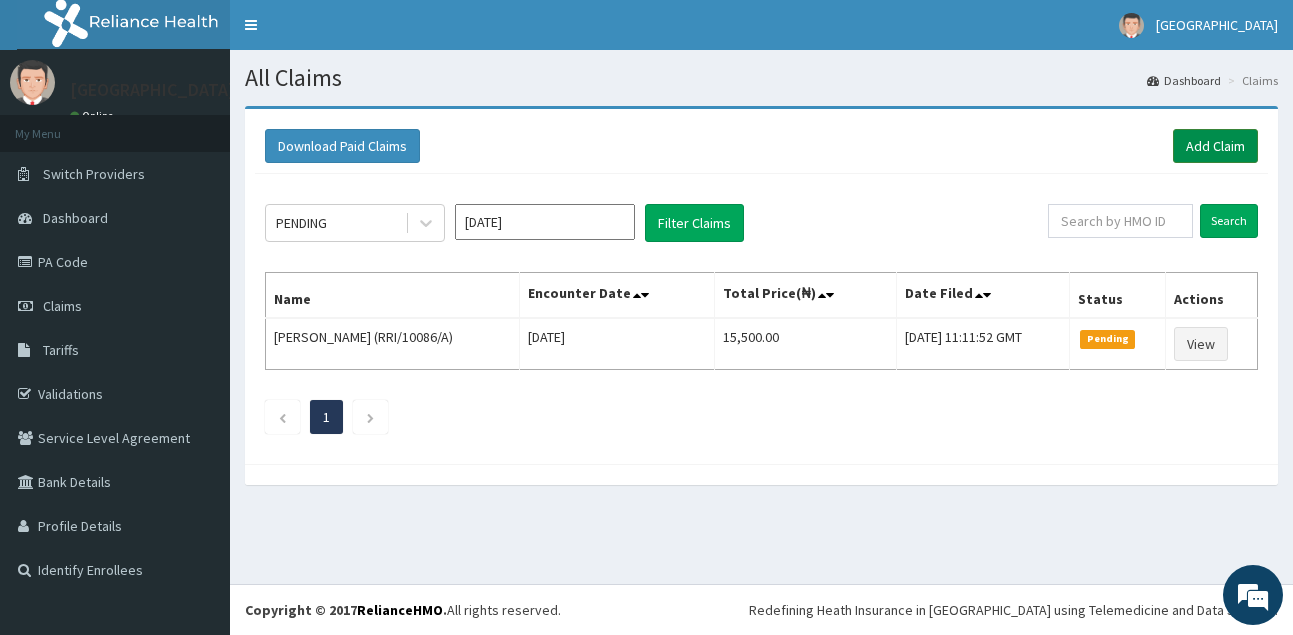 click on "Add Claim" at bounding box center (1215, 146) 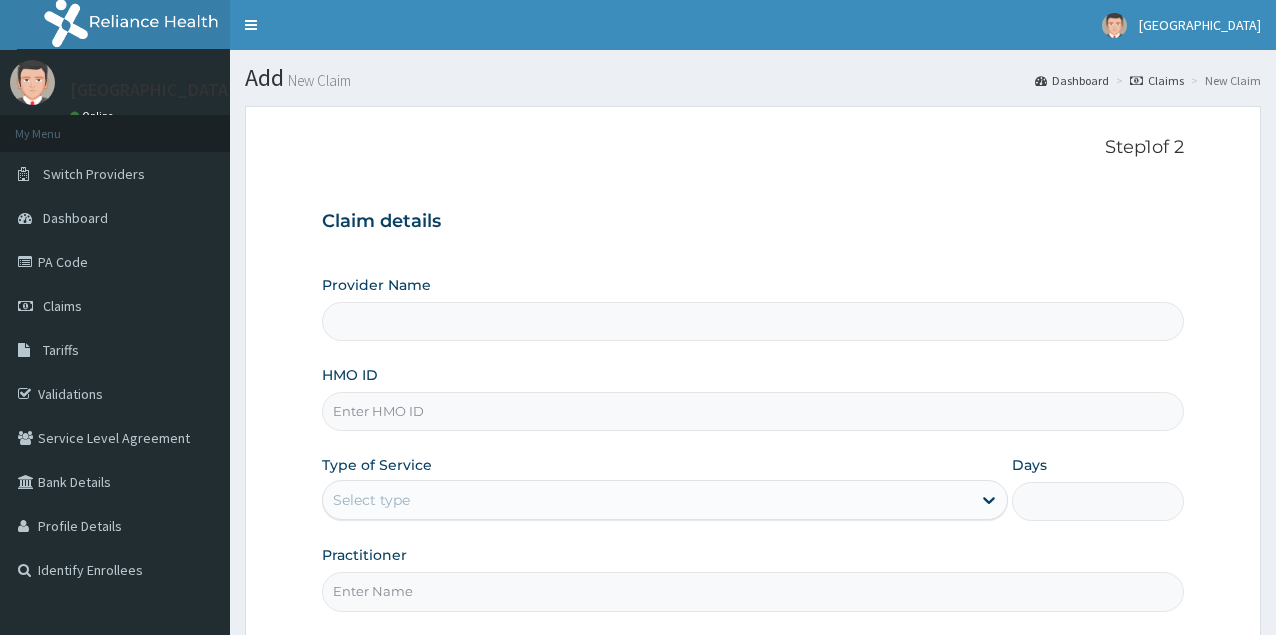 type on "[GEOGRAPHIC_DATA] - [GEOGRAPHIC_DATA]" 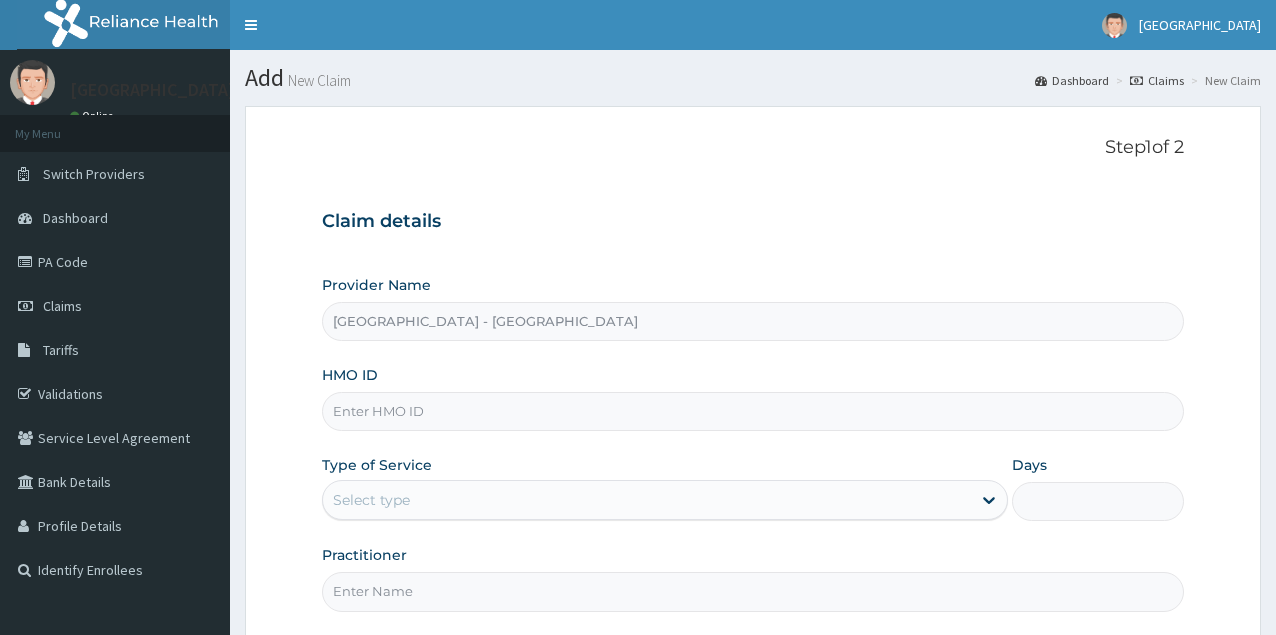 scroll, scrollTop: 0, scrollLeft: 0, axis: both 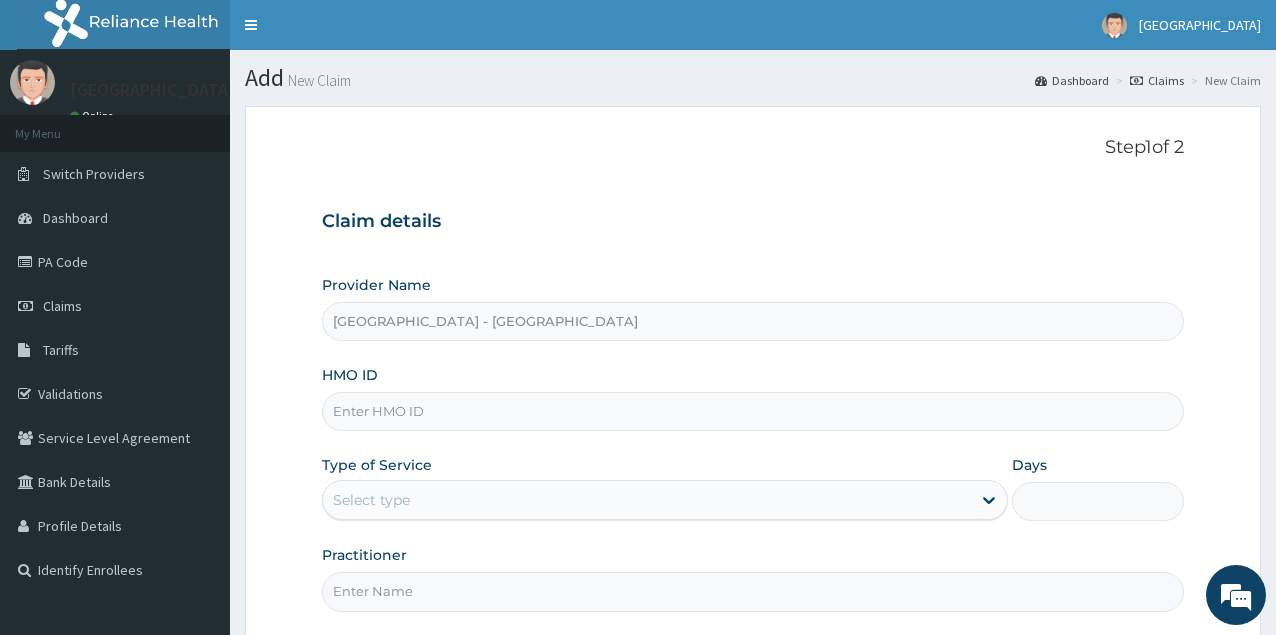 click on "HMO ID" at bounding box center (753, 411) 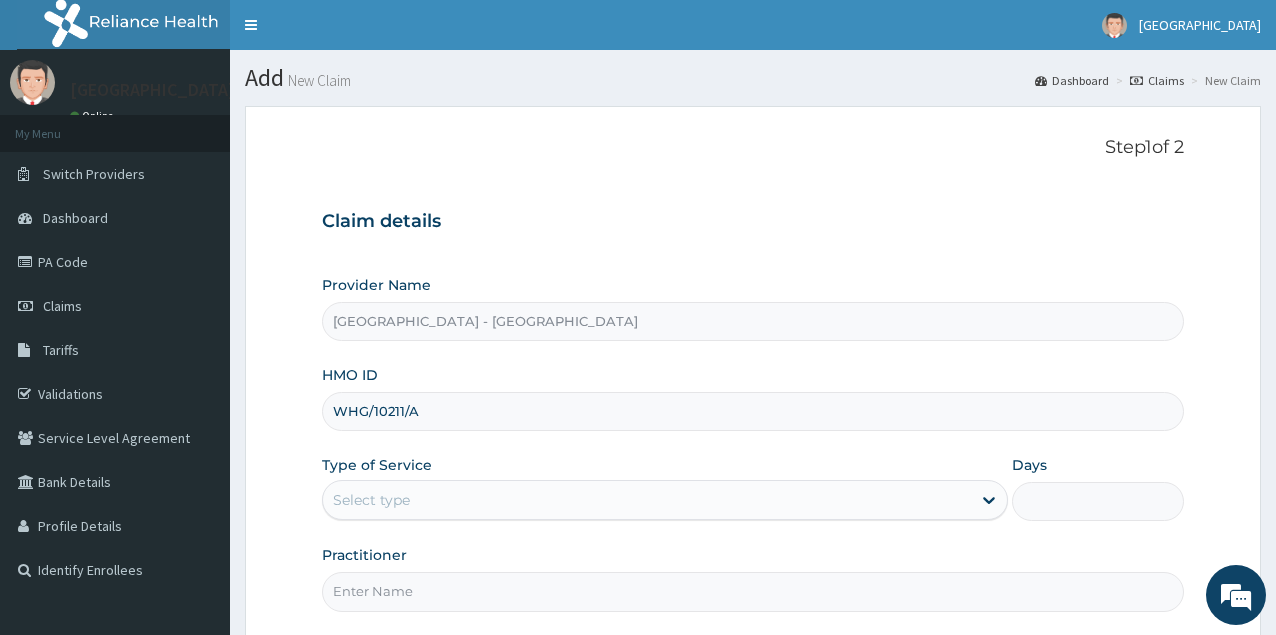 scroll, scrollTop: 0, scrollLeft: 0, axis: both 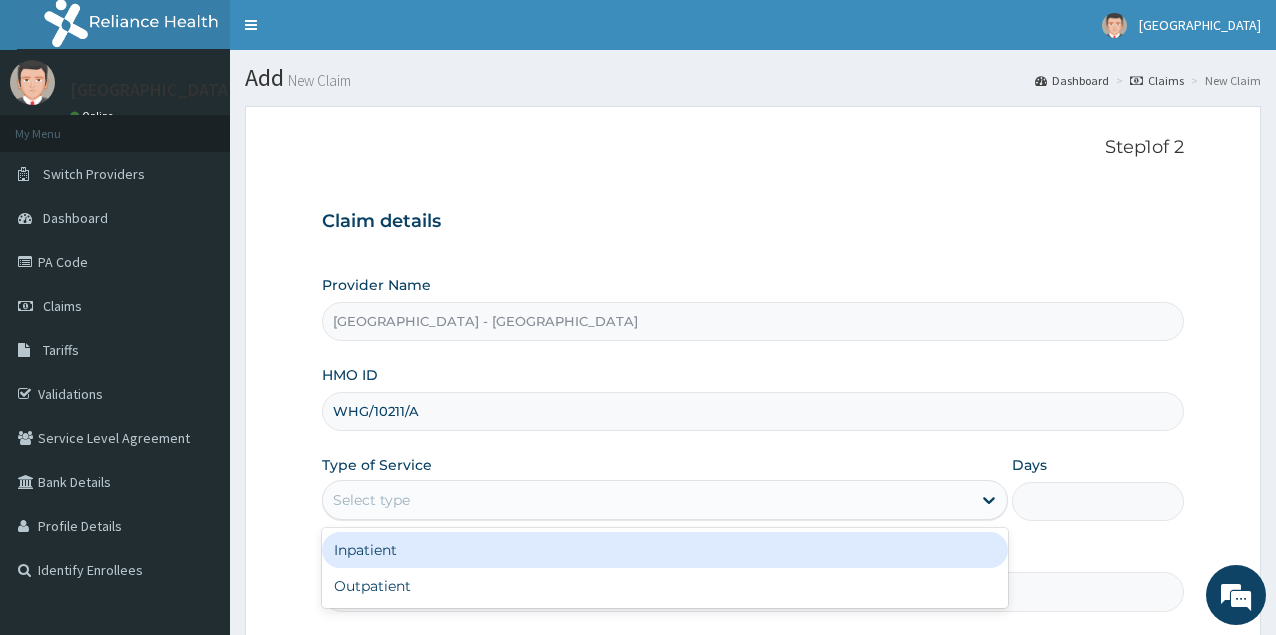 click on "Select type" at bounding box center [647, 500] 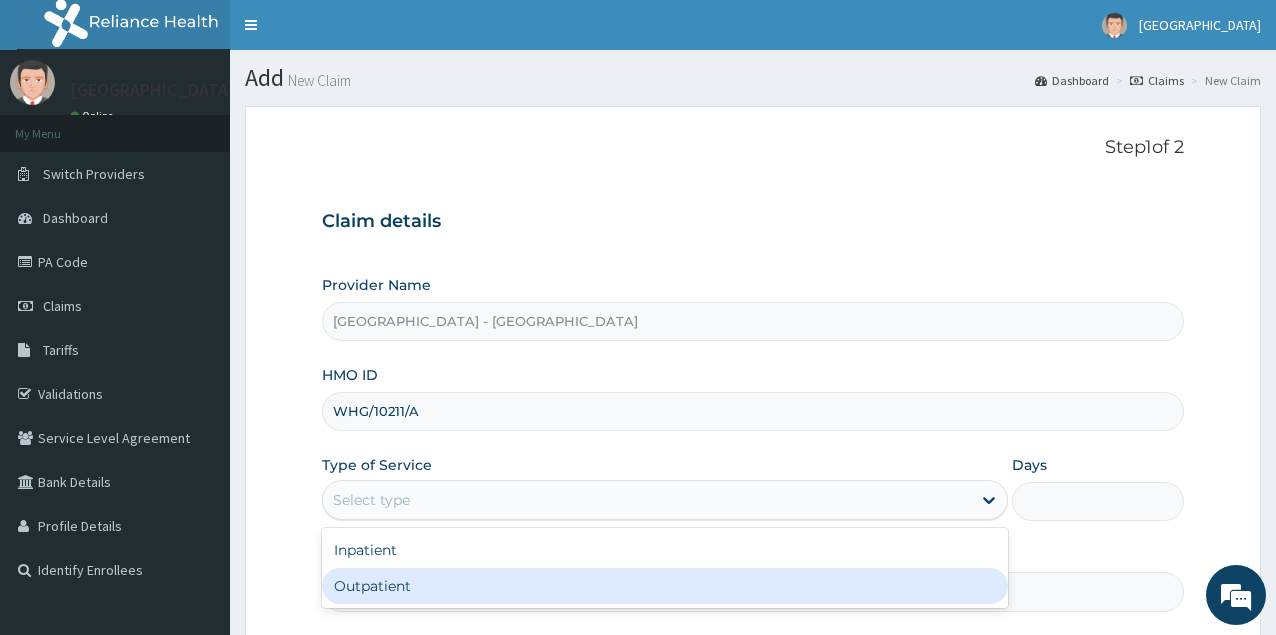 click on "Outpatient" at bounding box center (665, 586) 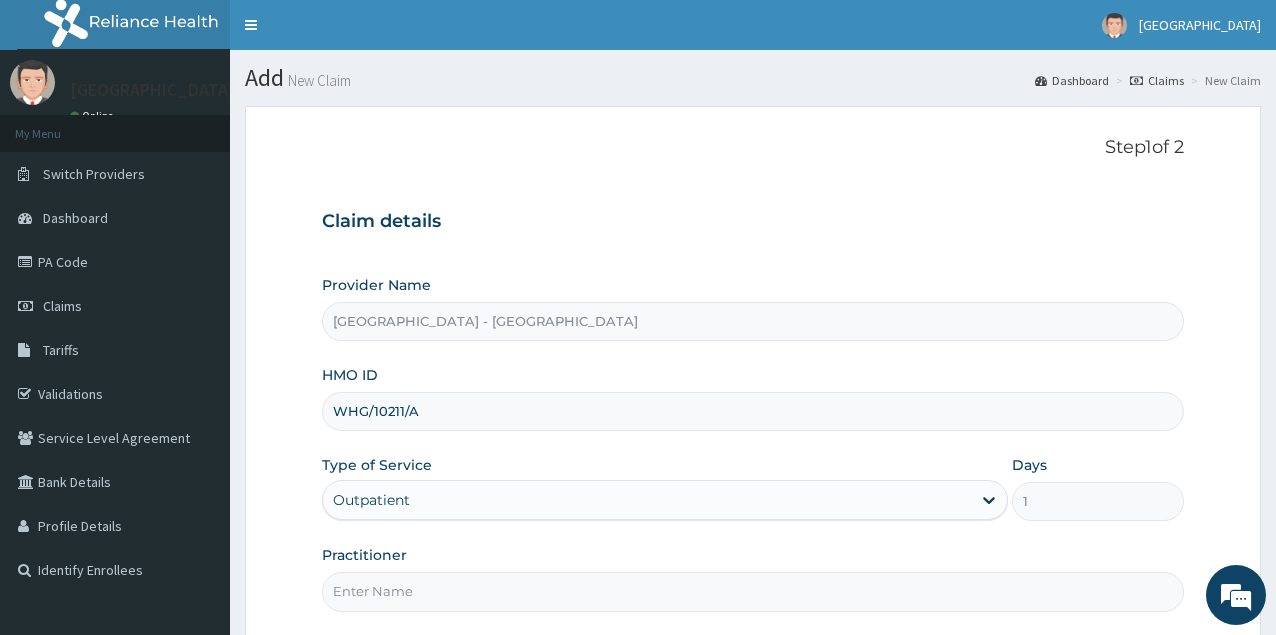 click on "Practitioner" at bounding box center (753, 591) 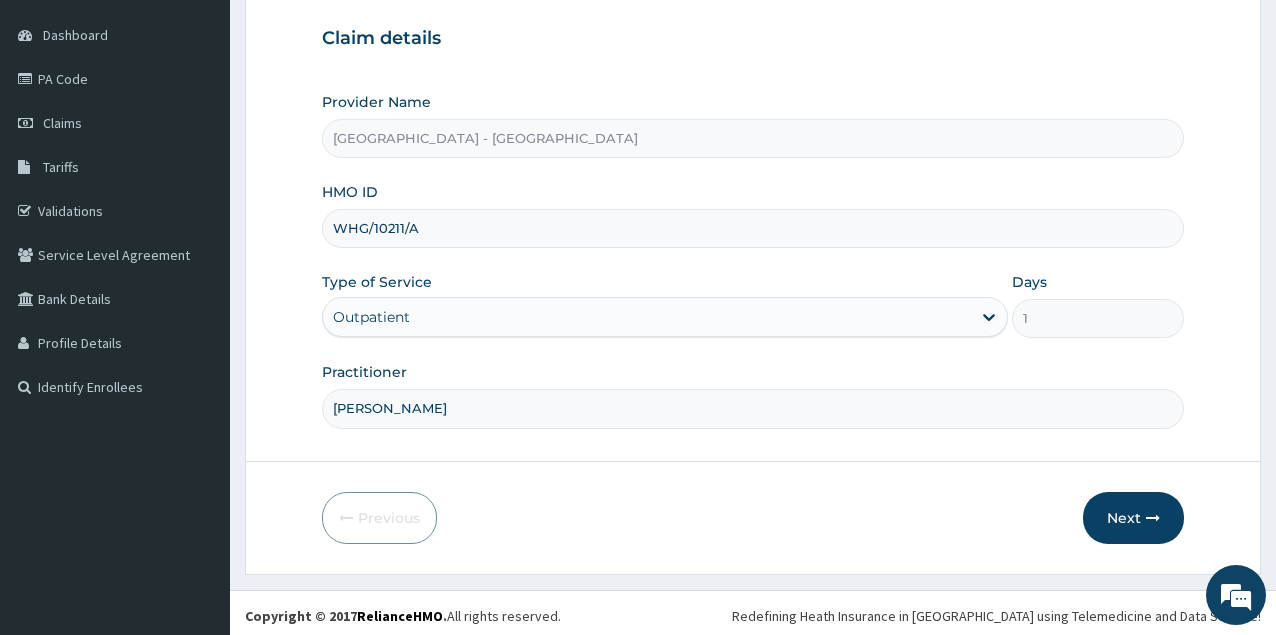 scroll, scrollTop: 189, scrollLeft: 0, axis: vertical 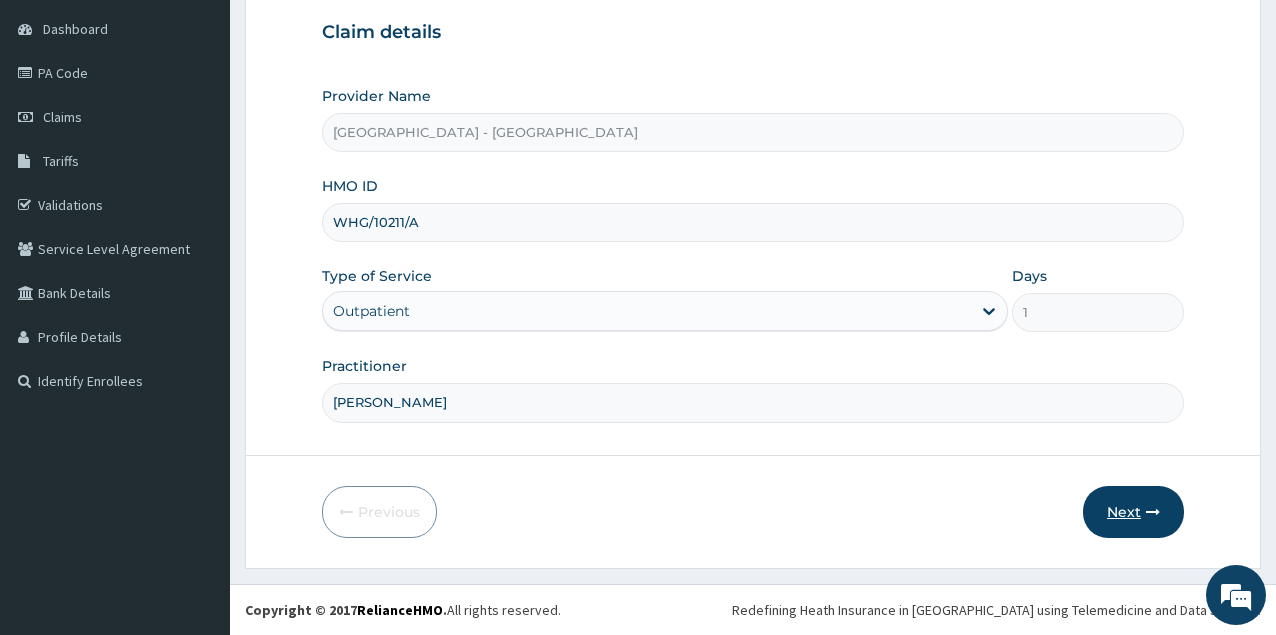 type on "DR ABRAHAM" 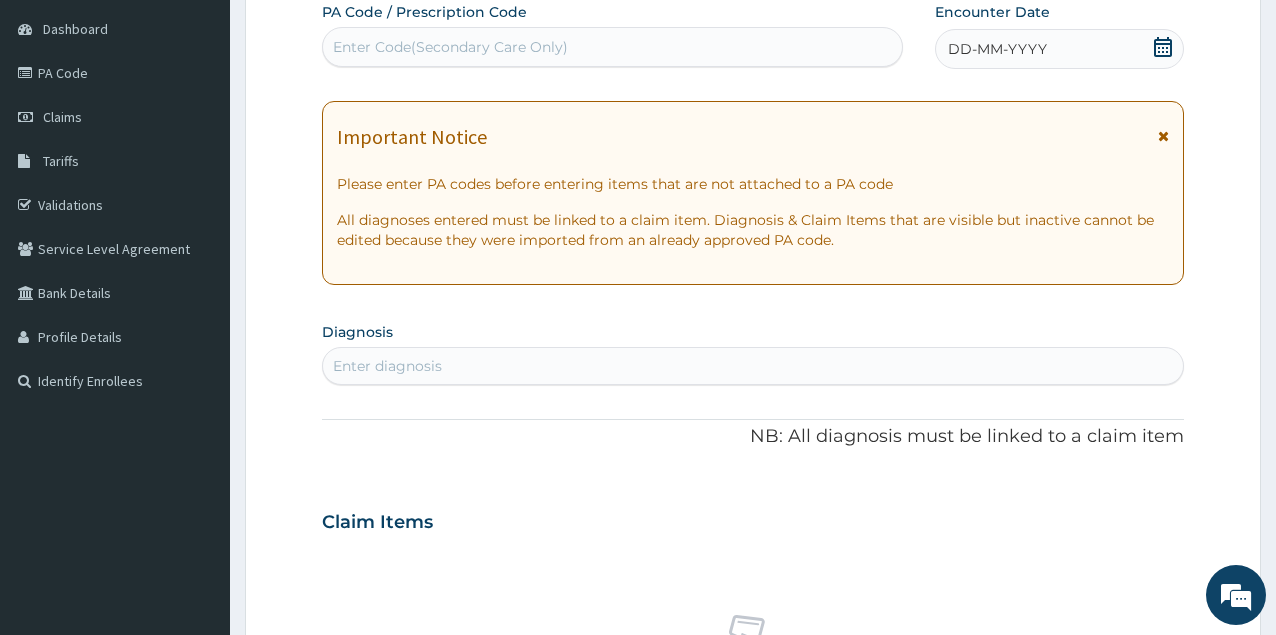 click on "Enter Code(Secondary Care Only)" at bounding box center (450, 47) 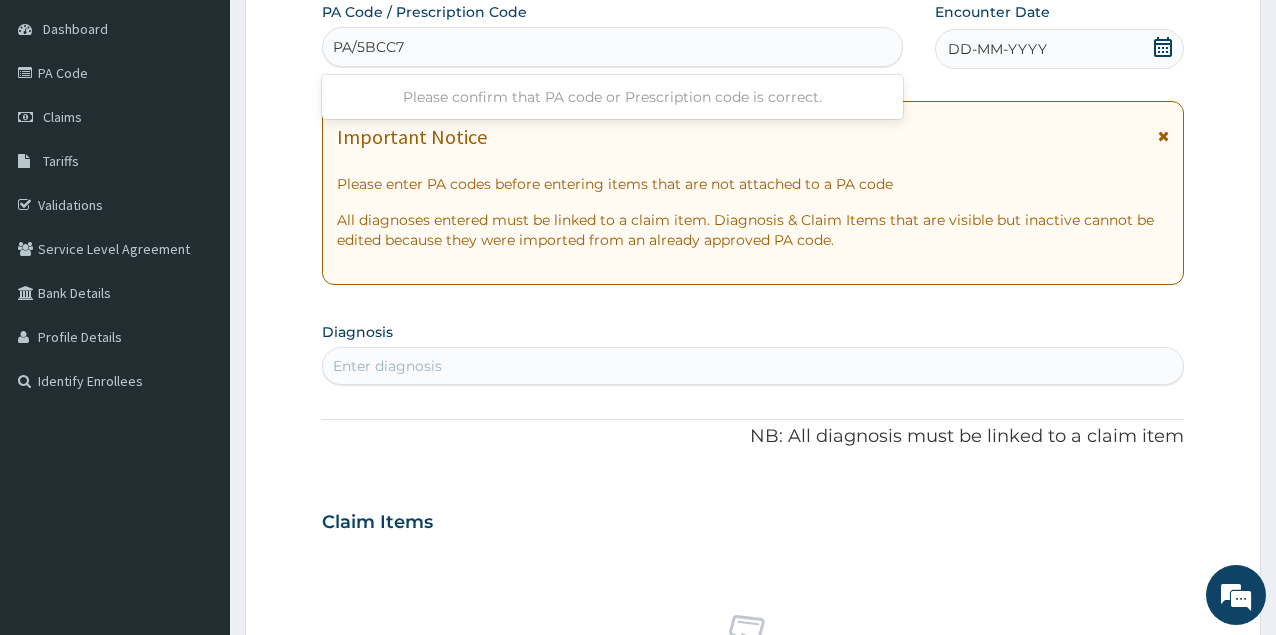 type on "PA/5BCC72" 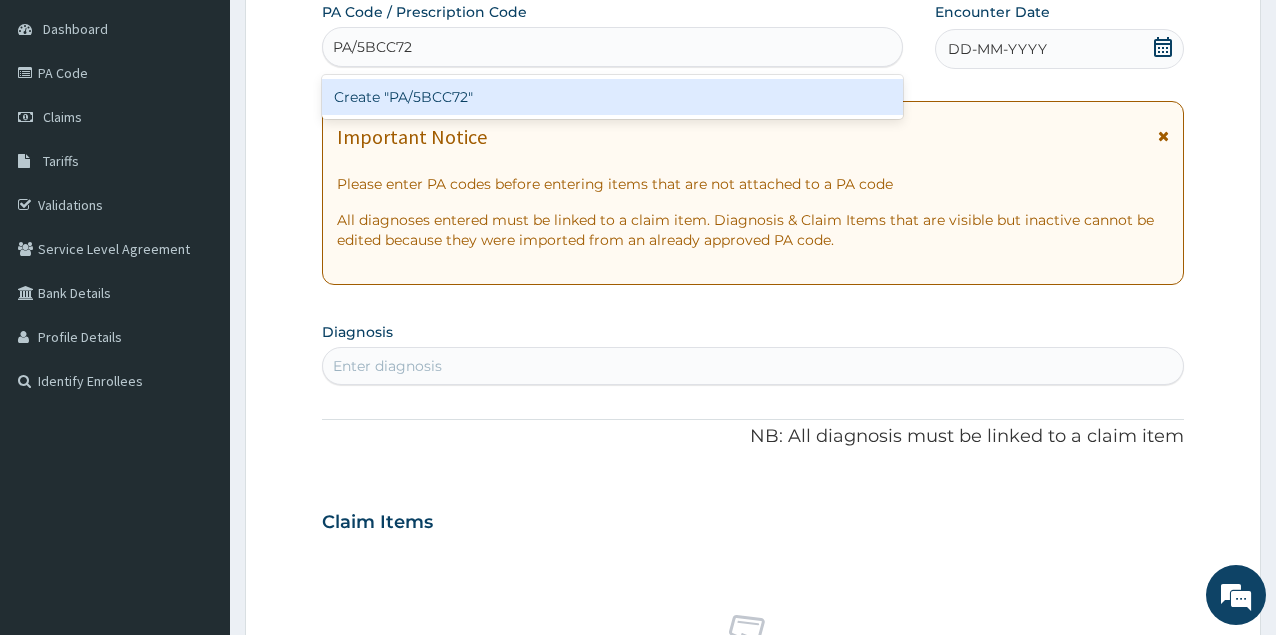 click on "Create "PA/5BCC72"" at bounding box center (612, 97) 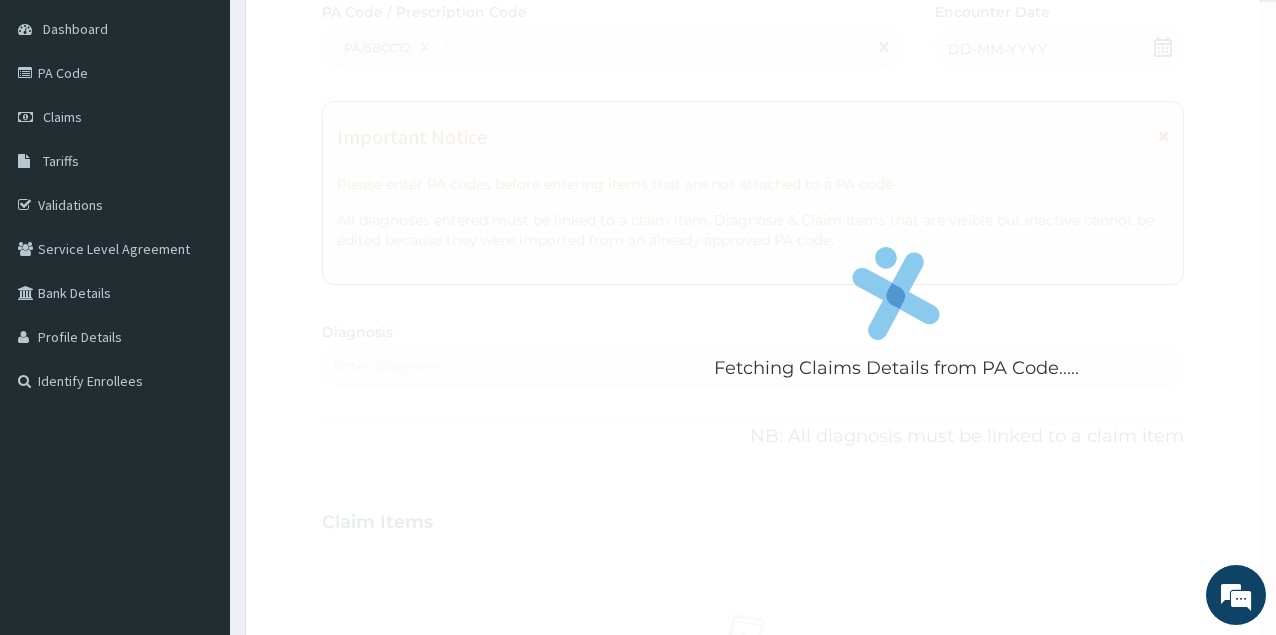 type 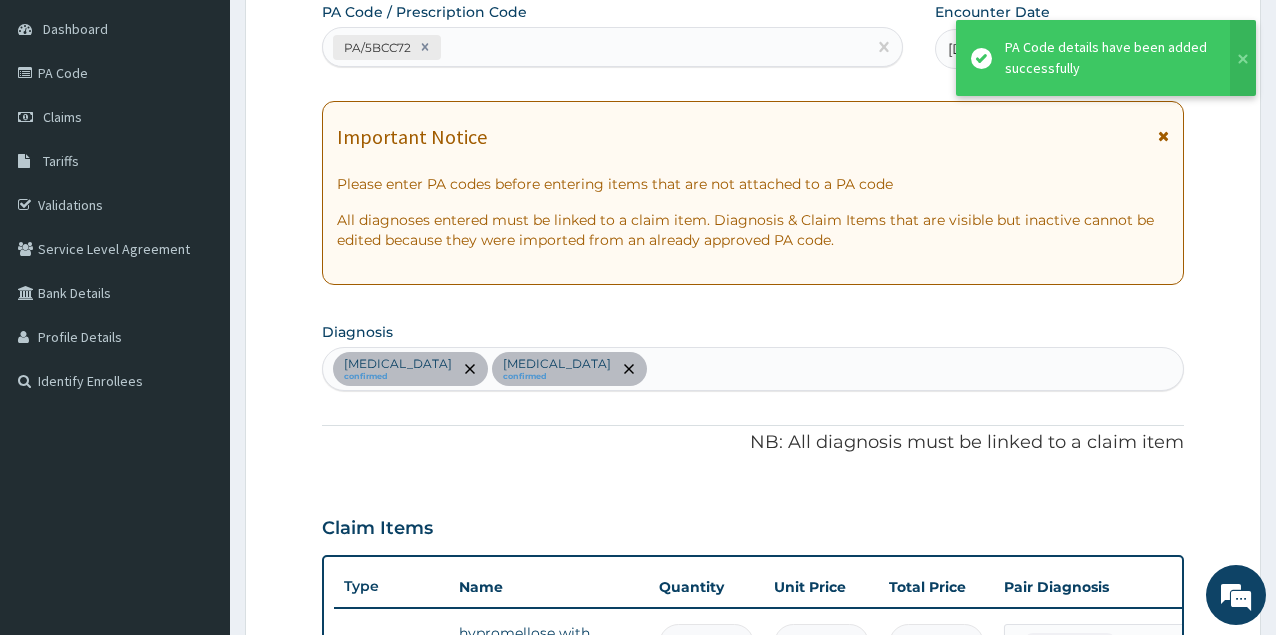 scroll, scrollTop: 791, scrollLeft: 0, axis: vertical 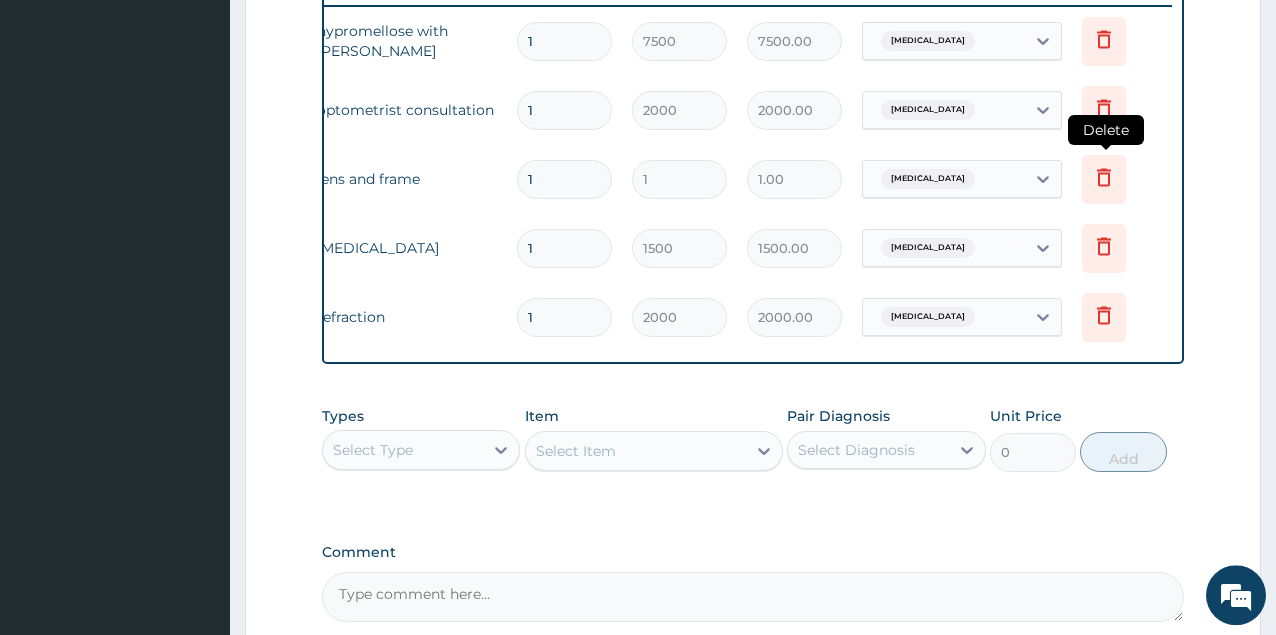 click 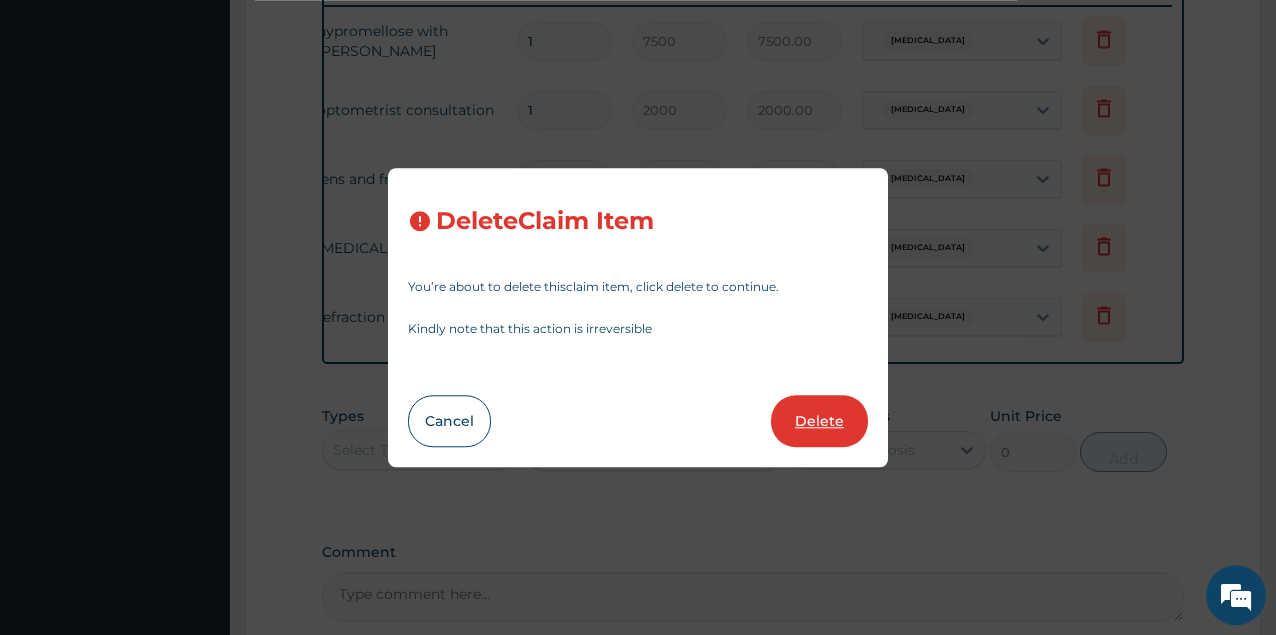 click on "Delete" at bounding box center [819, 421] 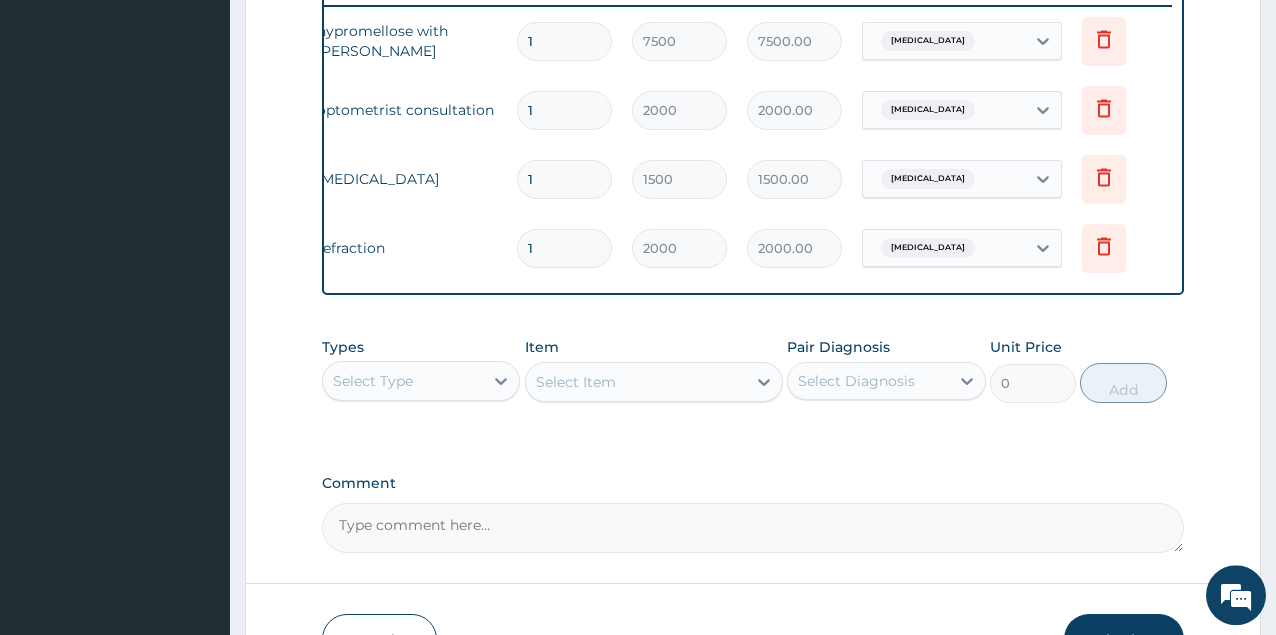 scroll, scrollTop: 936, scrollLeft: 0, axis: vertical 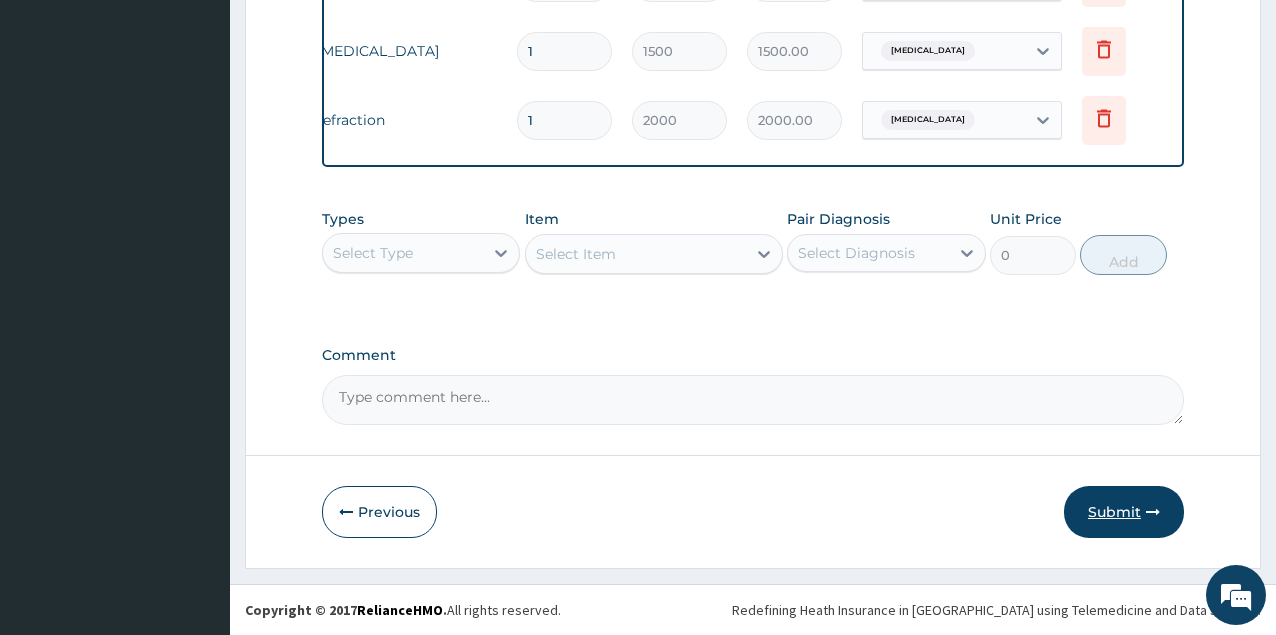 click on "Submit" at bounding box center [1124, 512] 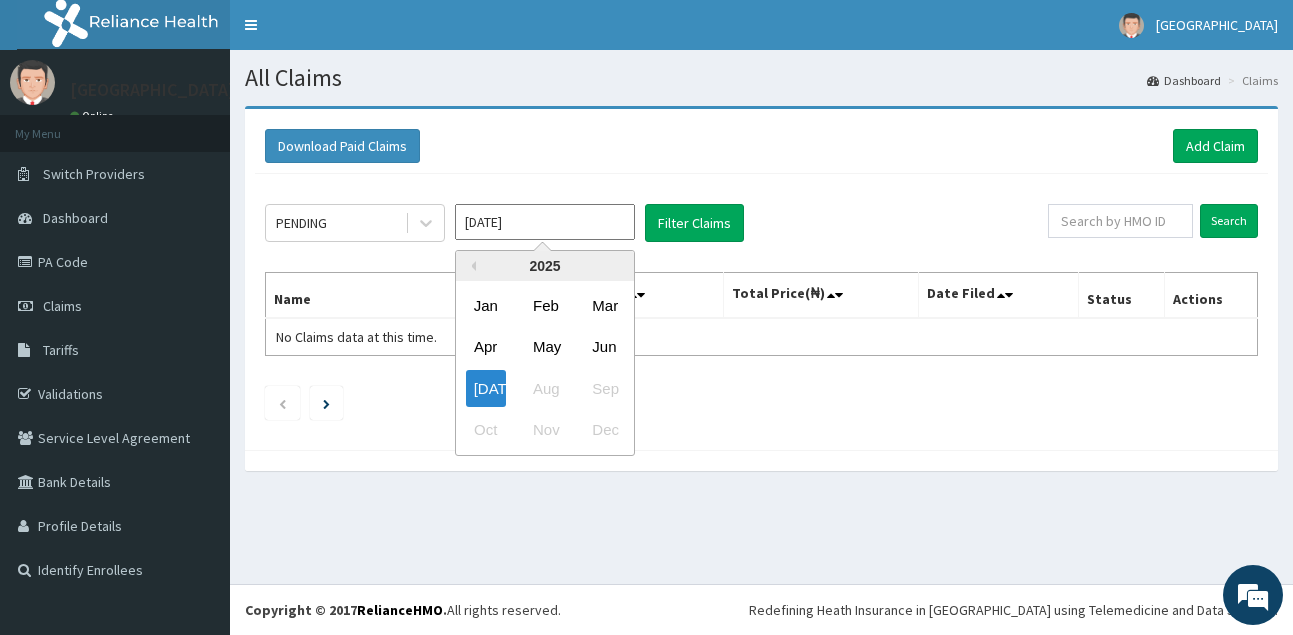 scroll, scrollTop: 0, scrollLeft: 0, axis: both 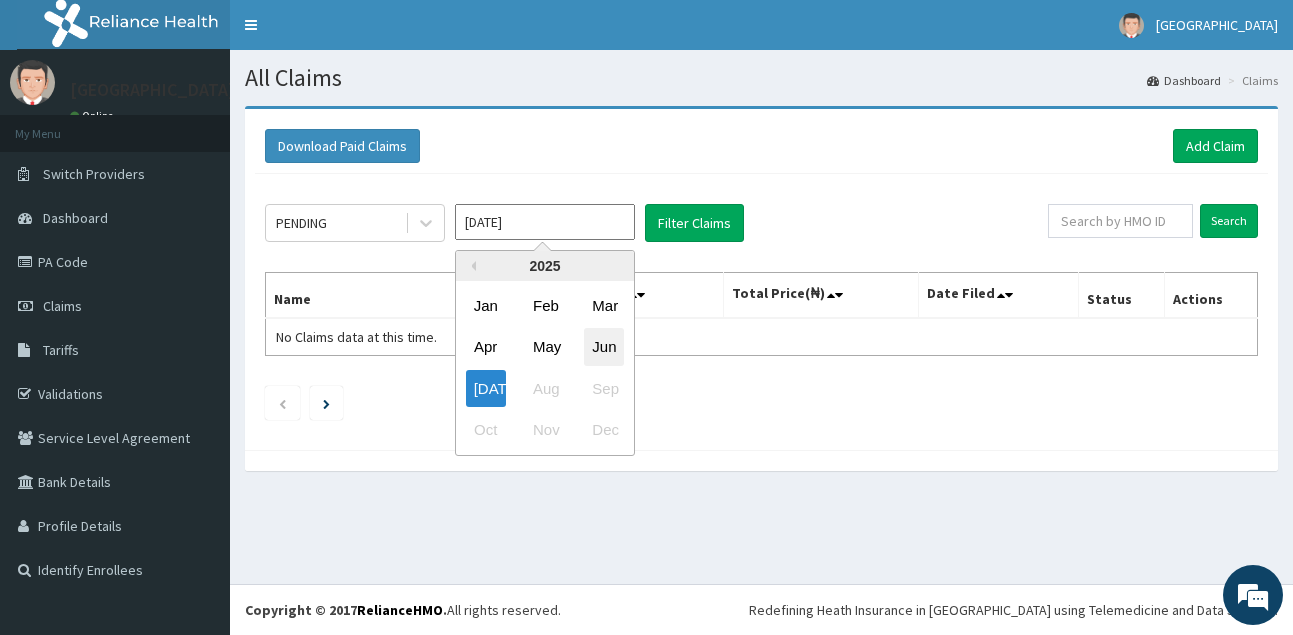 click on "Jun" at bounding box center (604, 347) 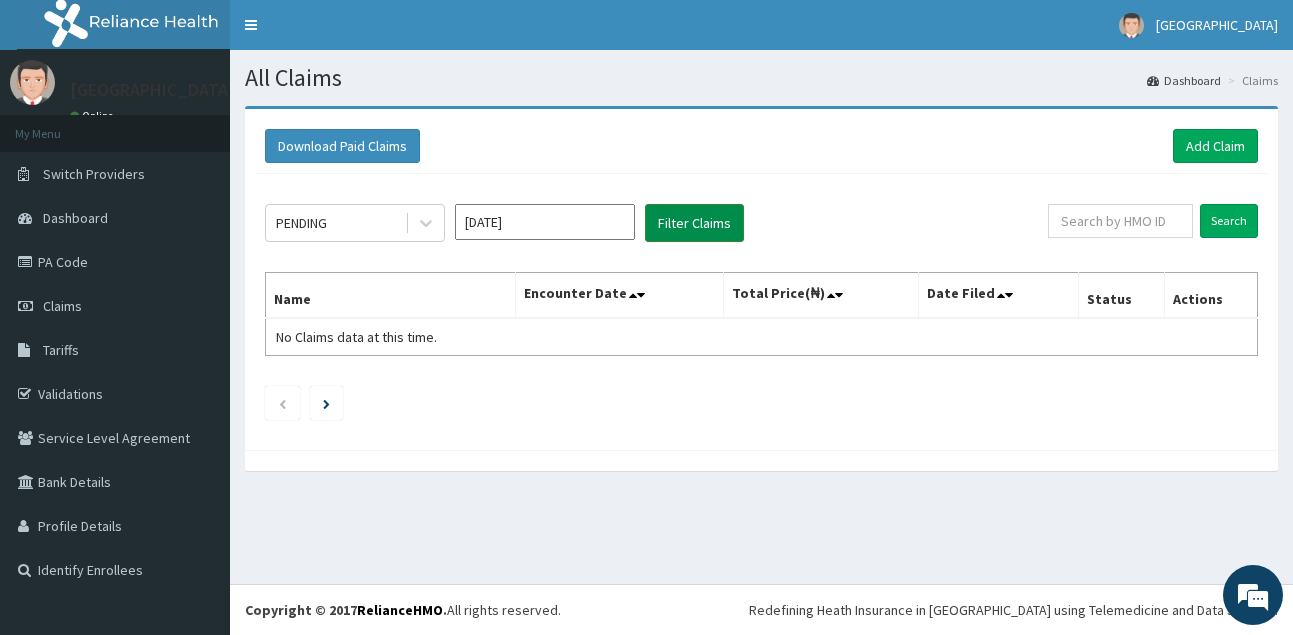 click on "Filter Claims" at bounding box center (694, 223) 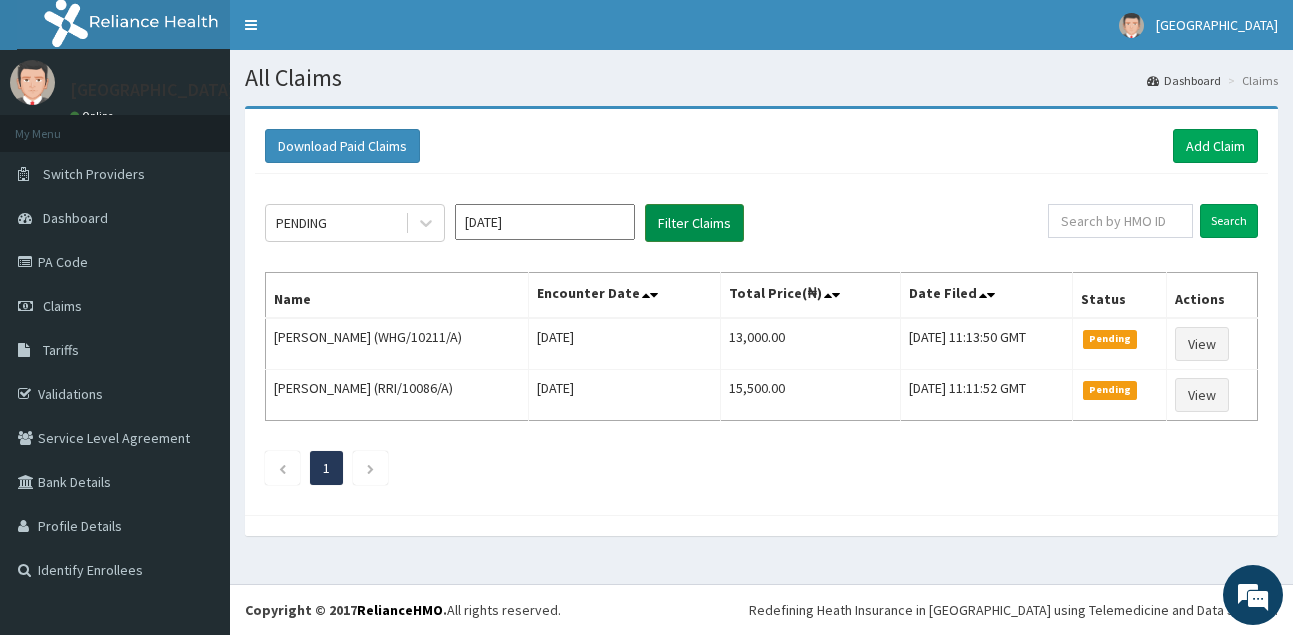 scroll, scrollTop: 0, scrollLeft: 0, axis: both 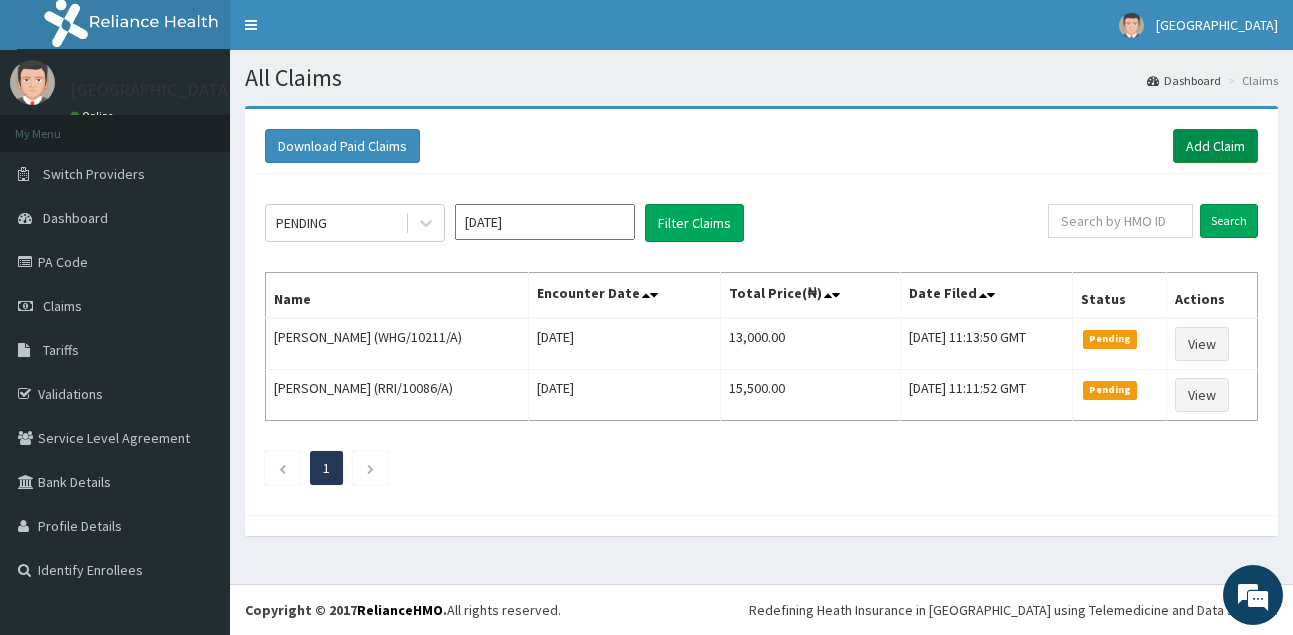 click on "Add Claim" at bounding box center (1215, 146) 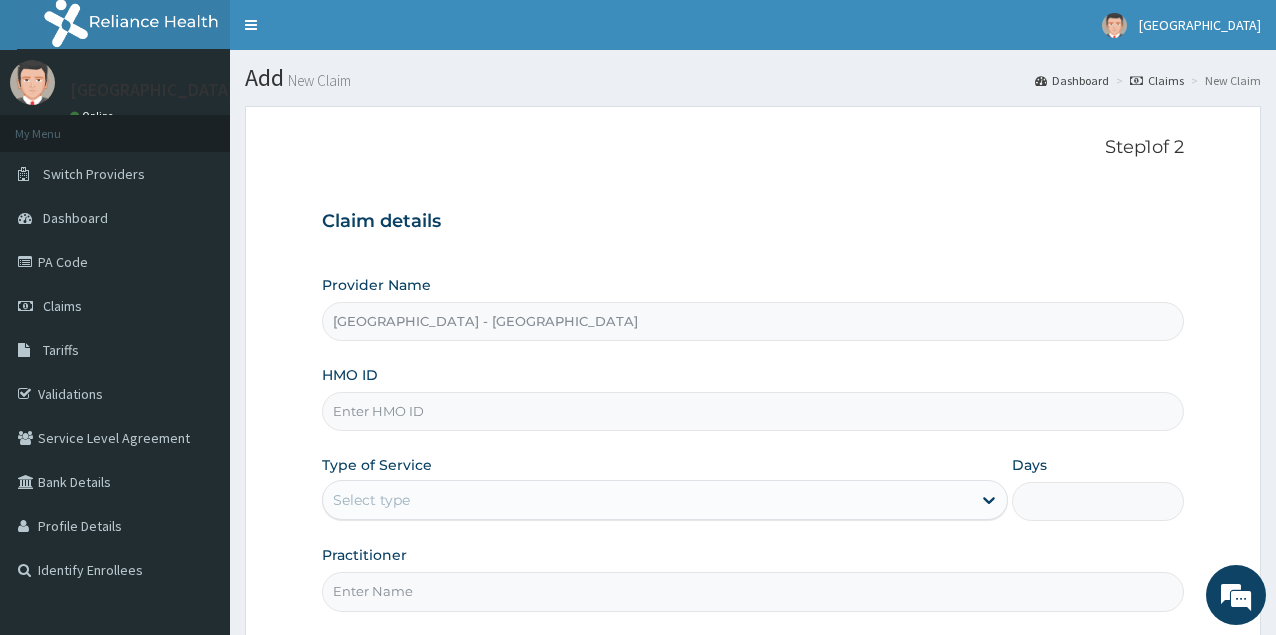 scroll, scrollTop: 0, scrollLeft: 0, axis: both 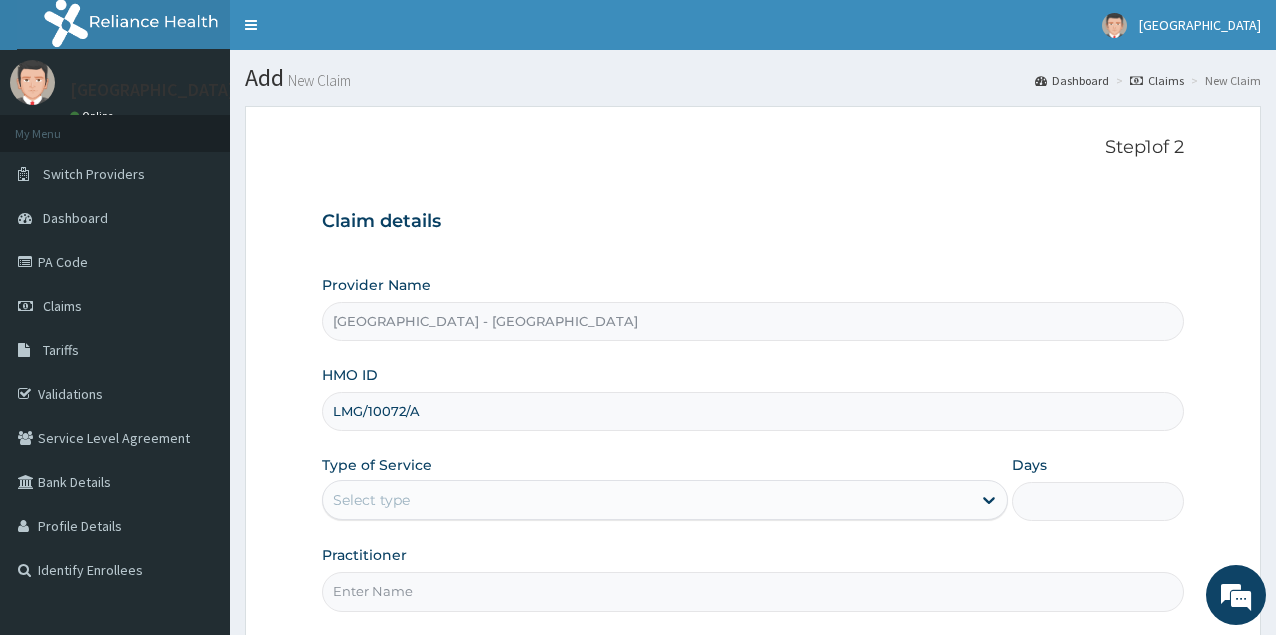 type on "LMG/10072/A" 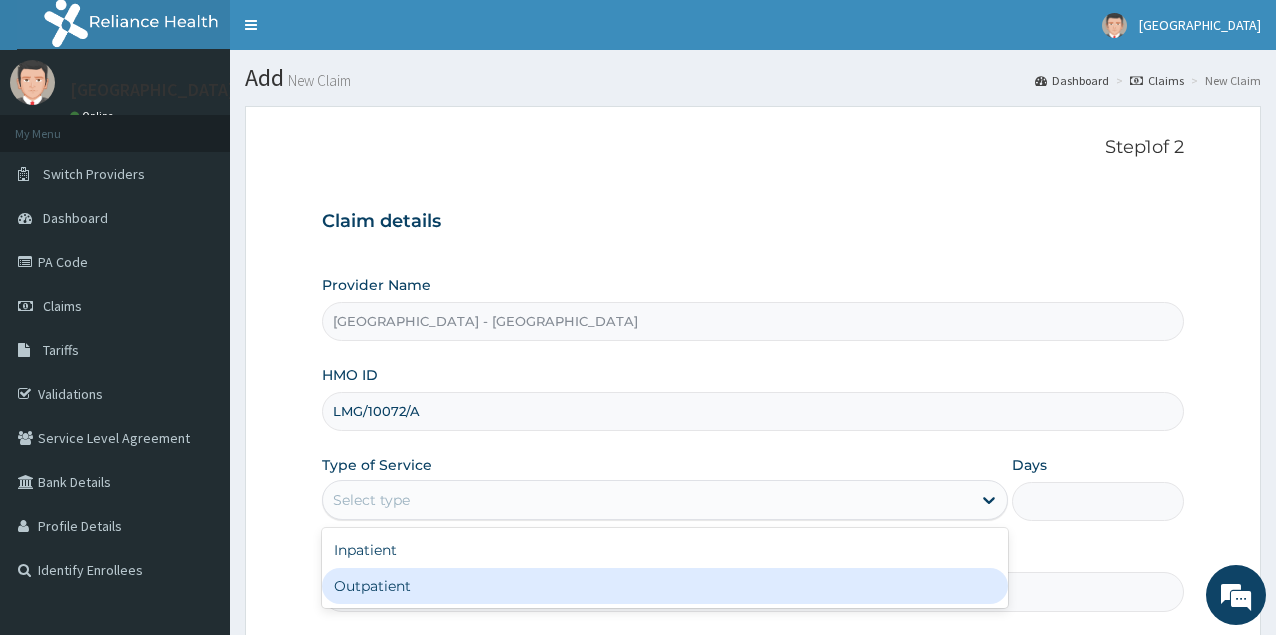 click on "Outpatient" at bounding box center (665, 586) 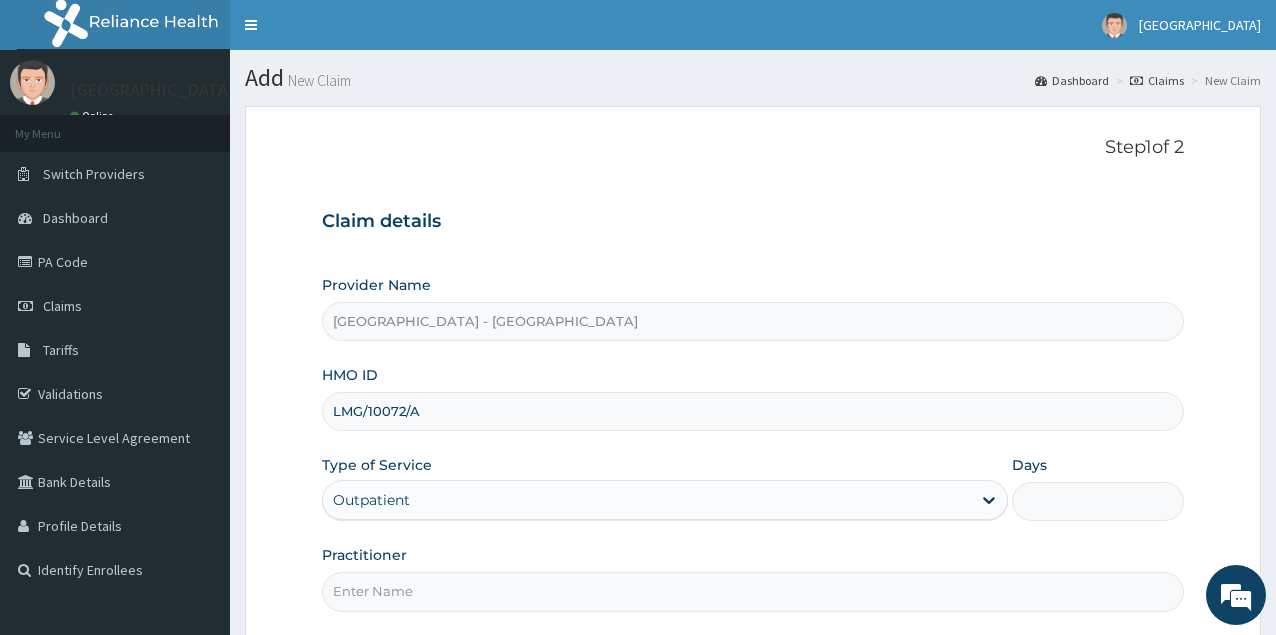 type on "1" 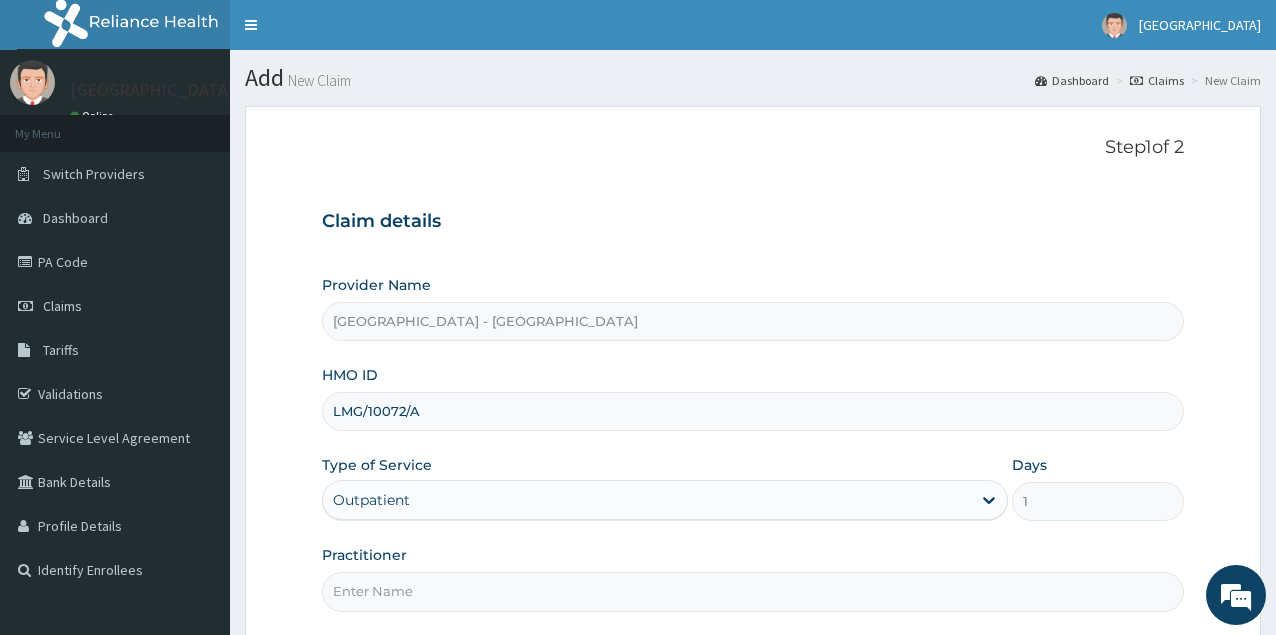click on "Practitioner" at bounding box center (753, 591) 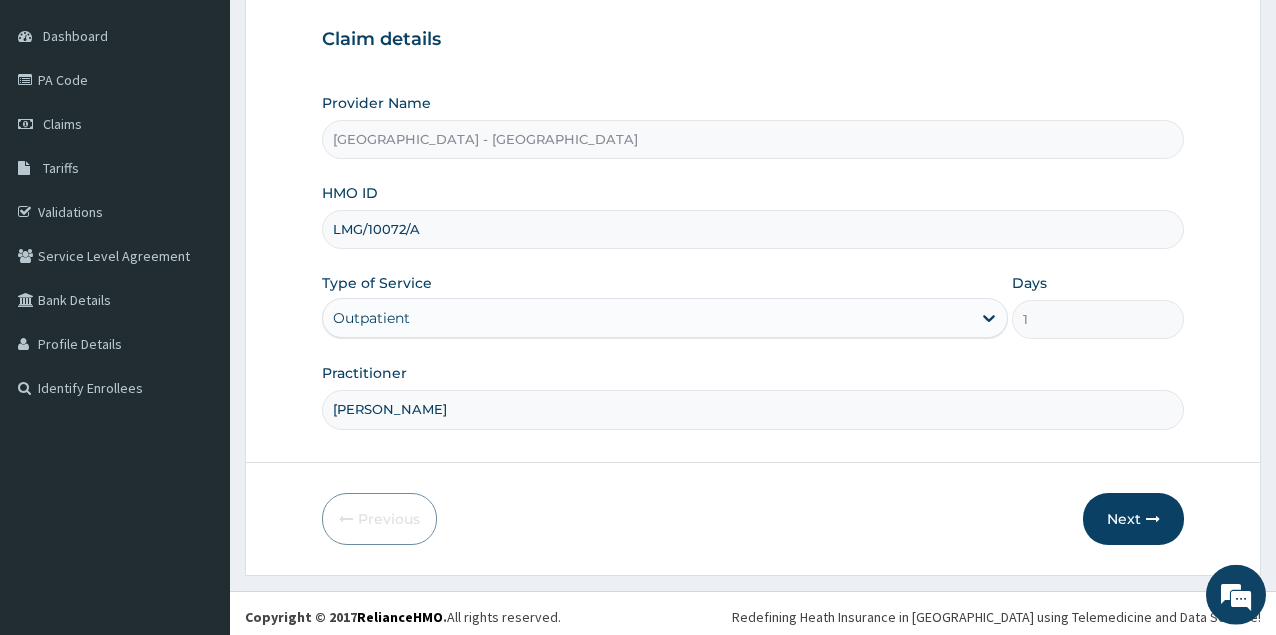 scroll, scrollTop: 189, scrollLeft: 0, axis: vertical 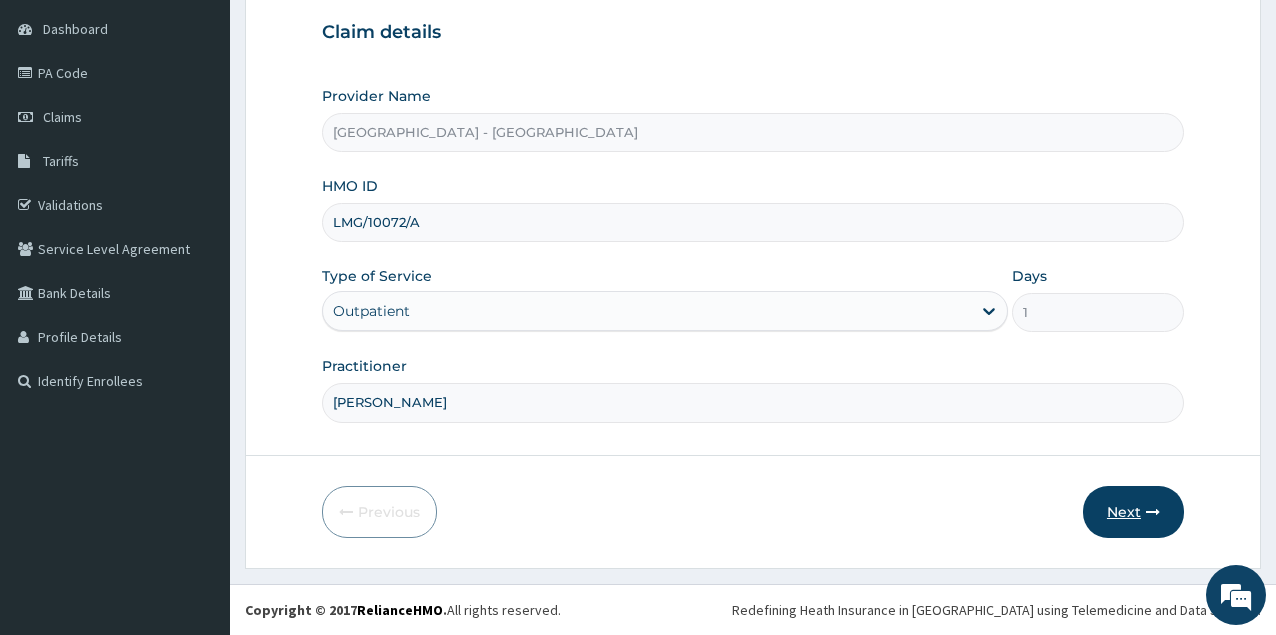 type on "DR ABRAHAM" 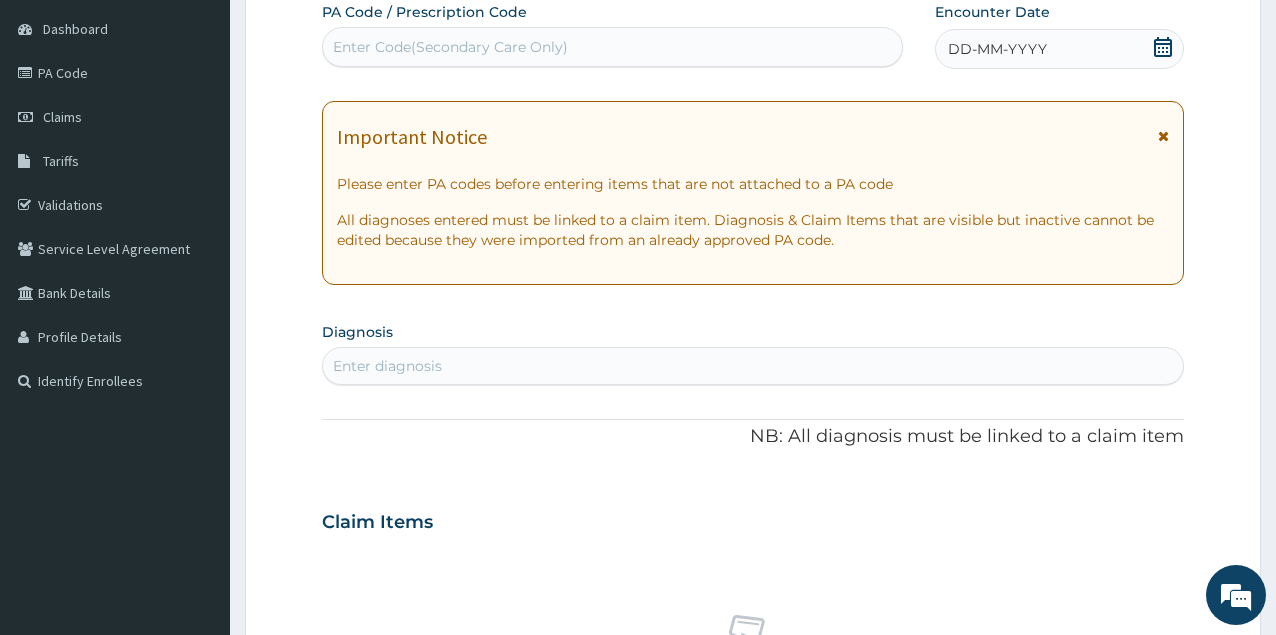 click on "Enter Code(Secondary Care Only)" at bounding box center (612, 47) 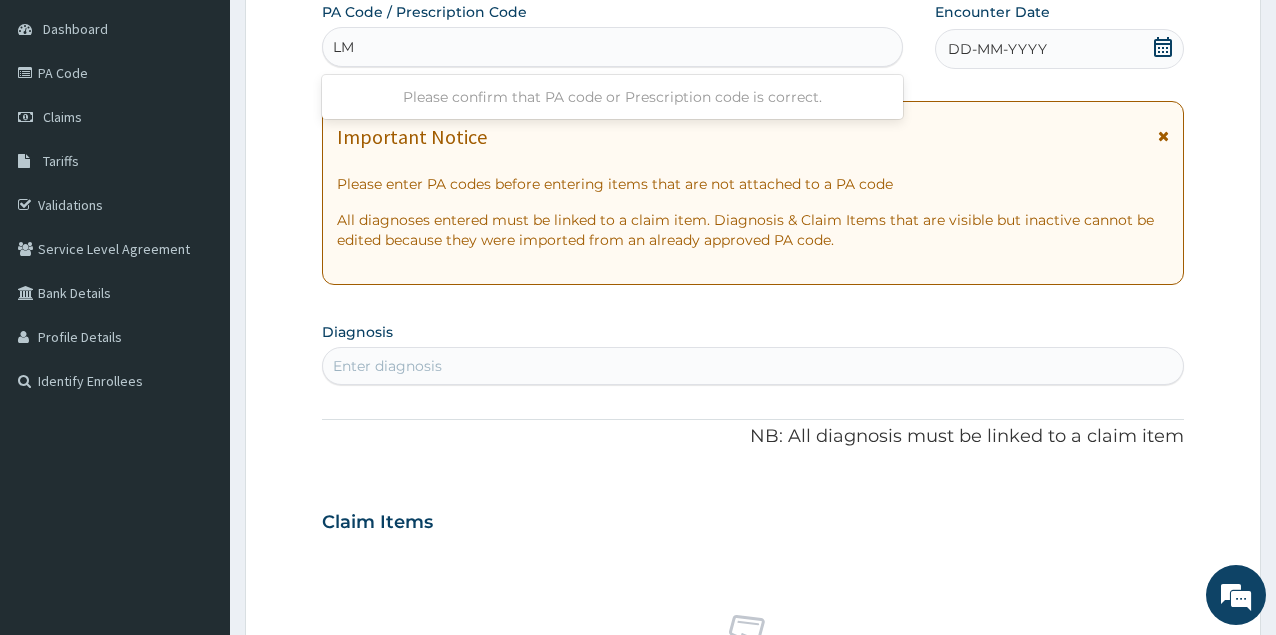 type on "L" 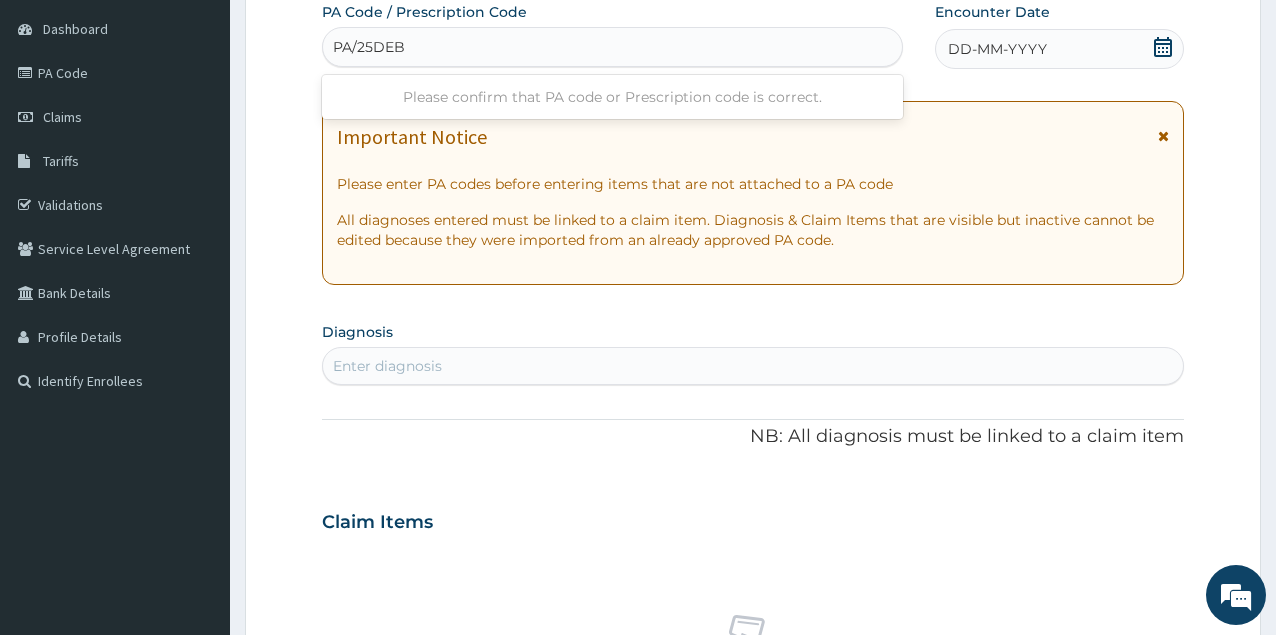 type on "PA/25DEB3" 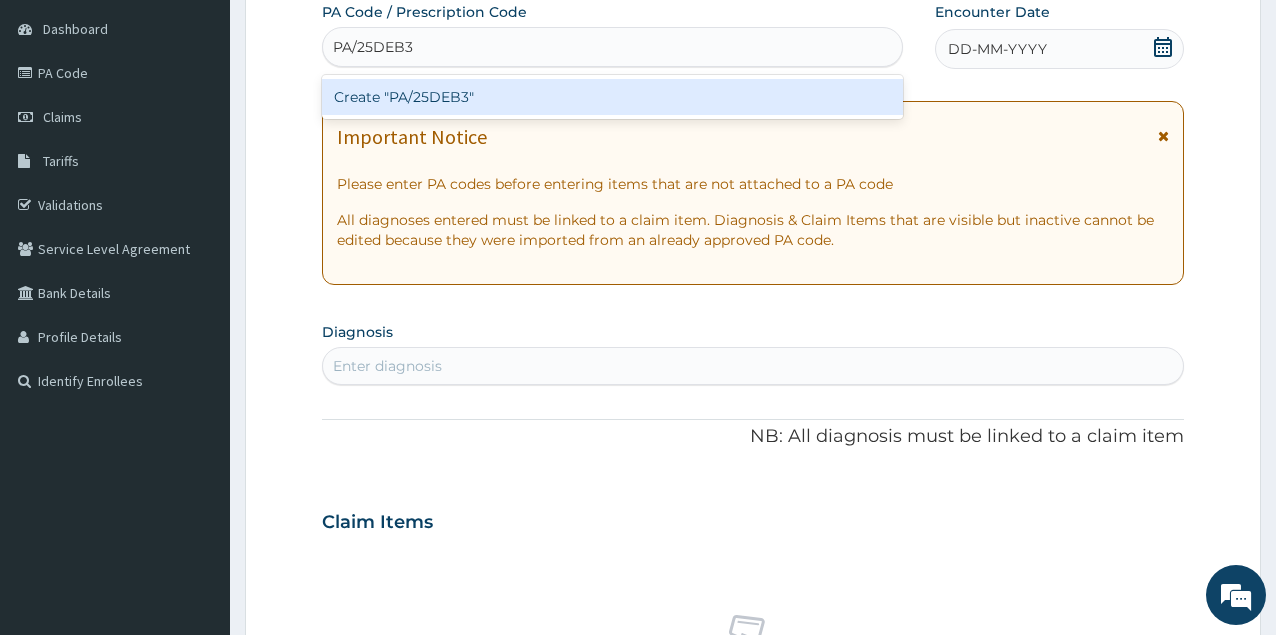 click on "Create "PA/25DEB3"" at bounding box center (612, 97) 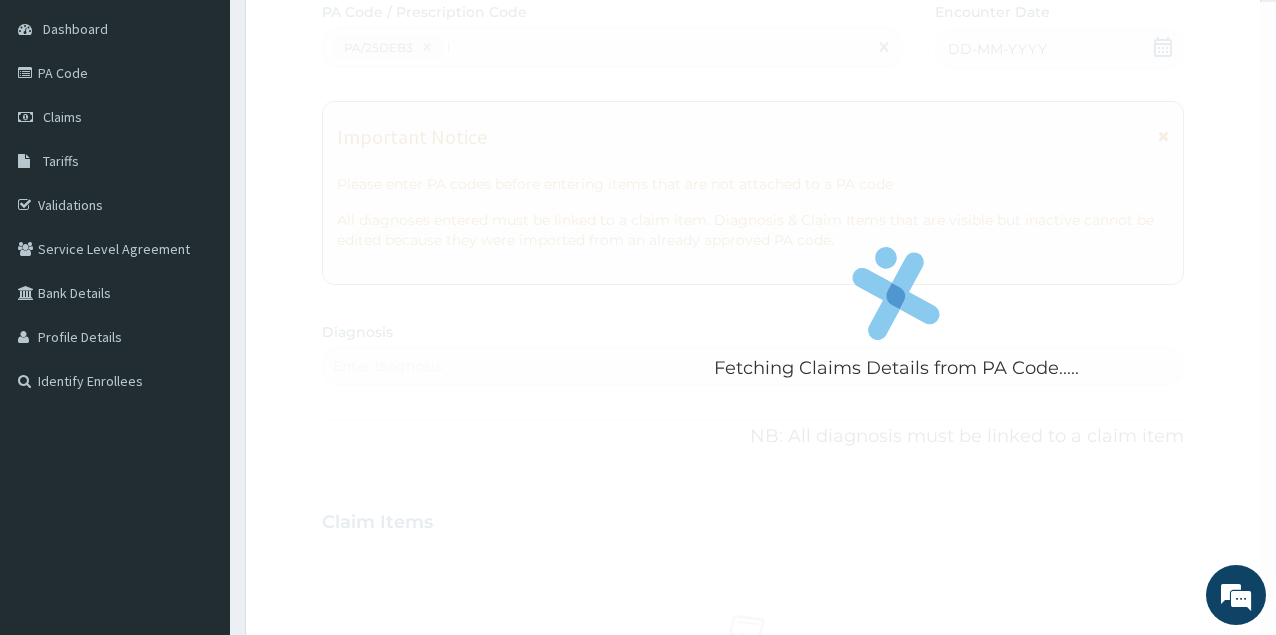 type 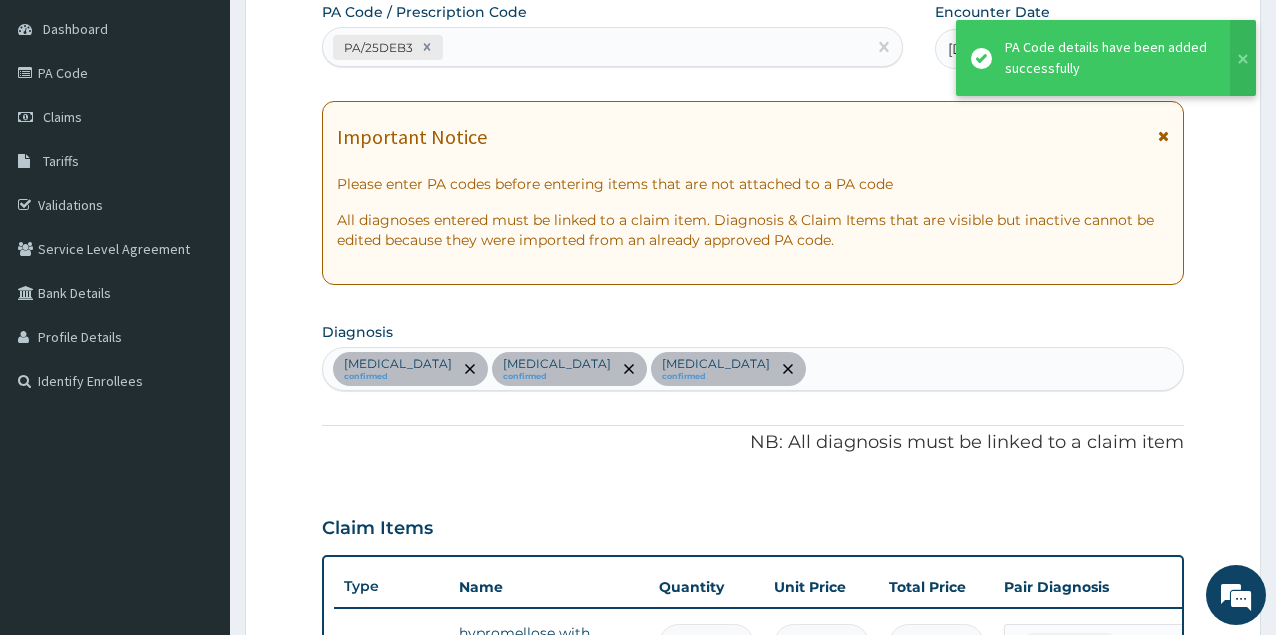 scroll, scrollTop: 929, scrollLeft: 0, axis: vertical 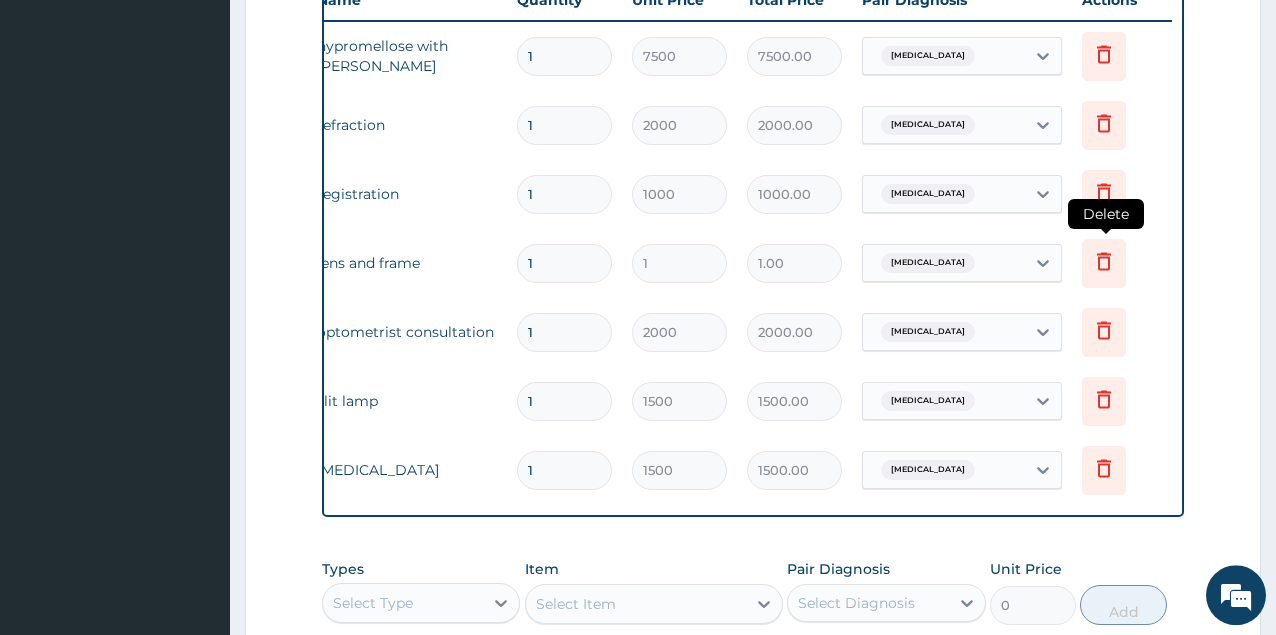 click 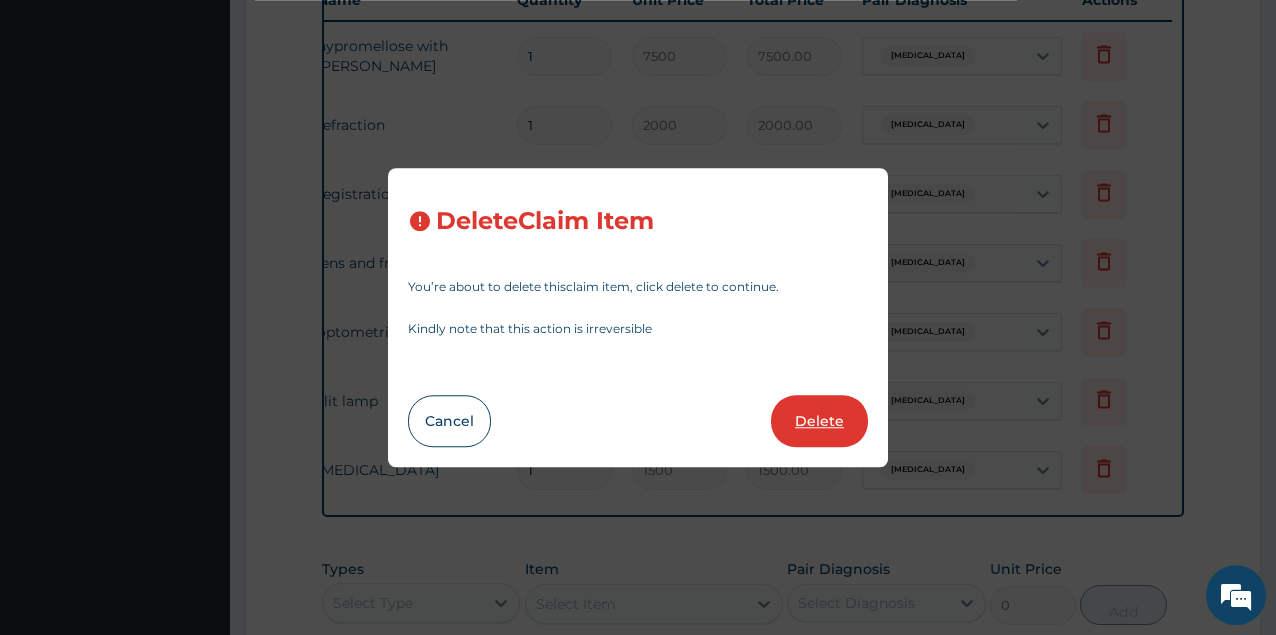 click on "Delete" at bounding box center (819, 421) 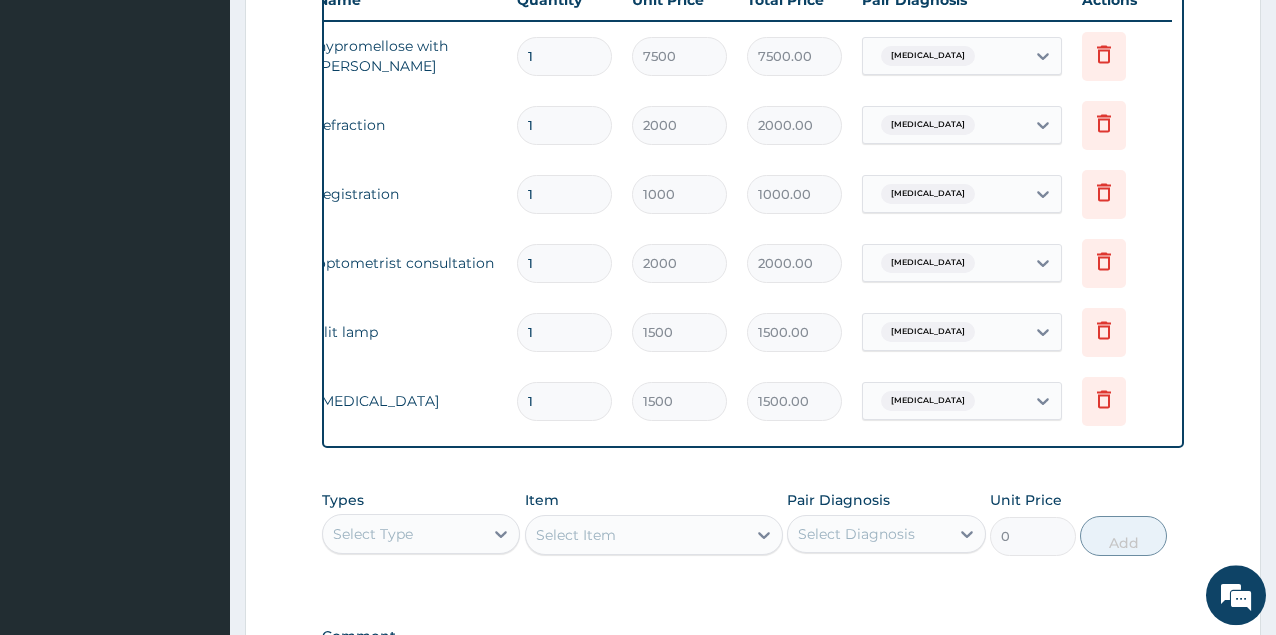 scroll, scrollTop: 1074, scrollLeft: 0, axis: vertical 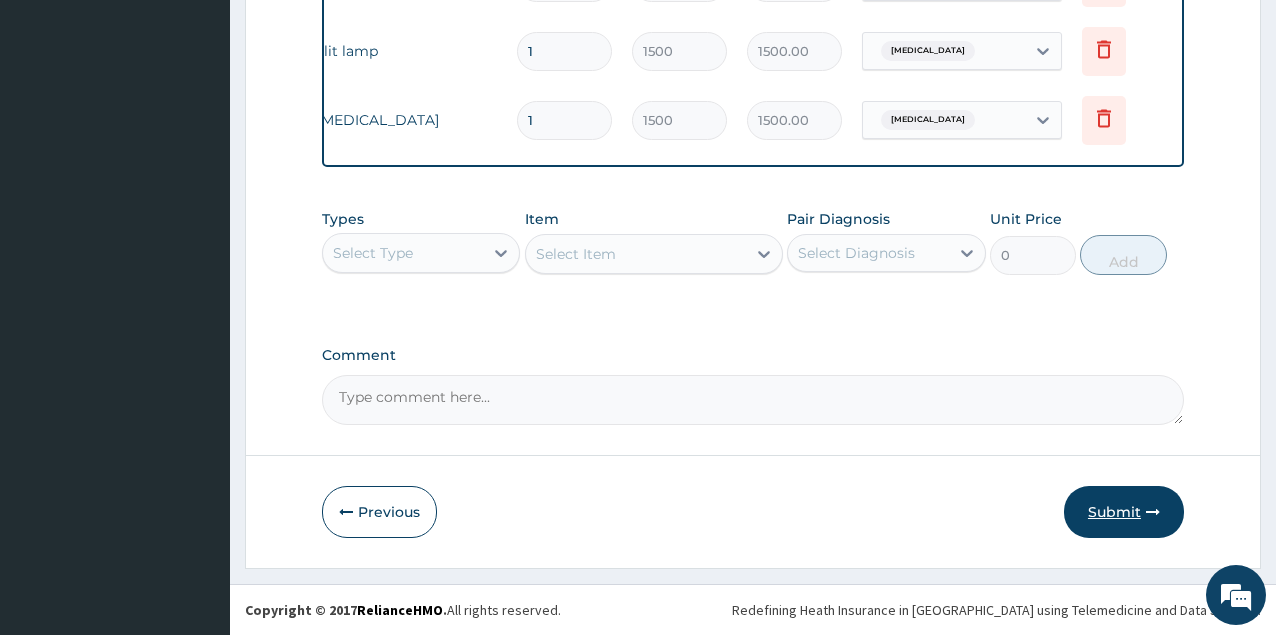 click on "Submit" at bounding box center [1124, 512] 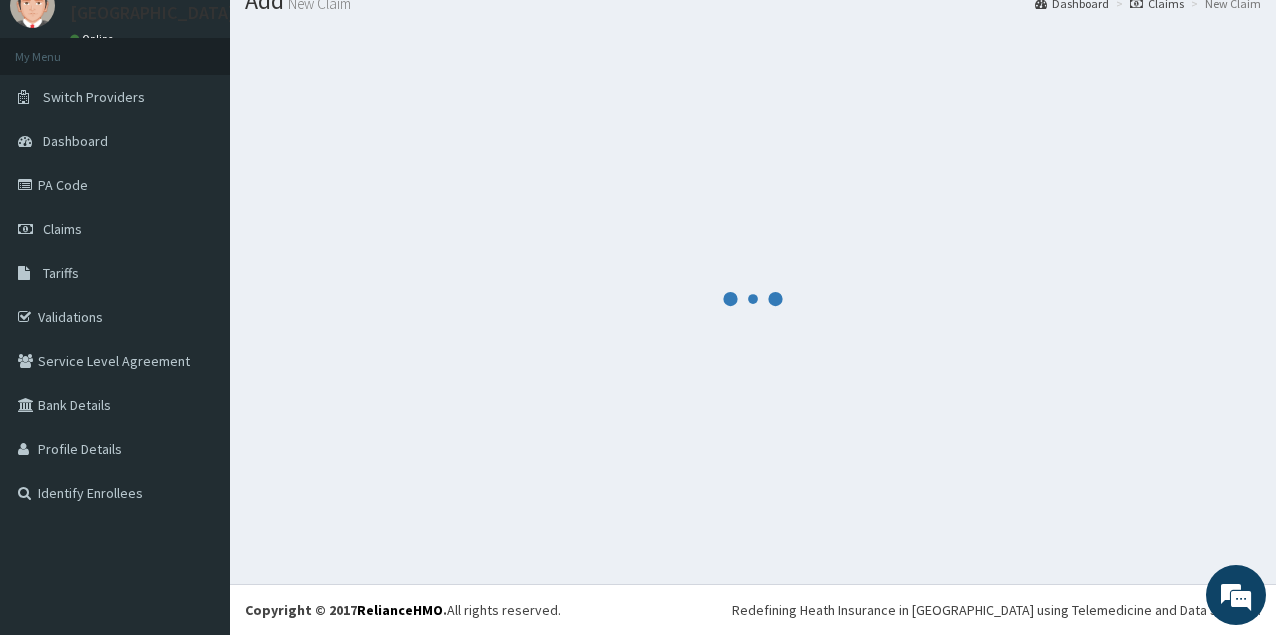 scroll, scrollTop: 77, scrollLeft: 0, axis: vertical 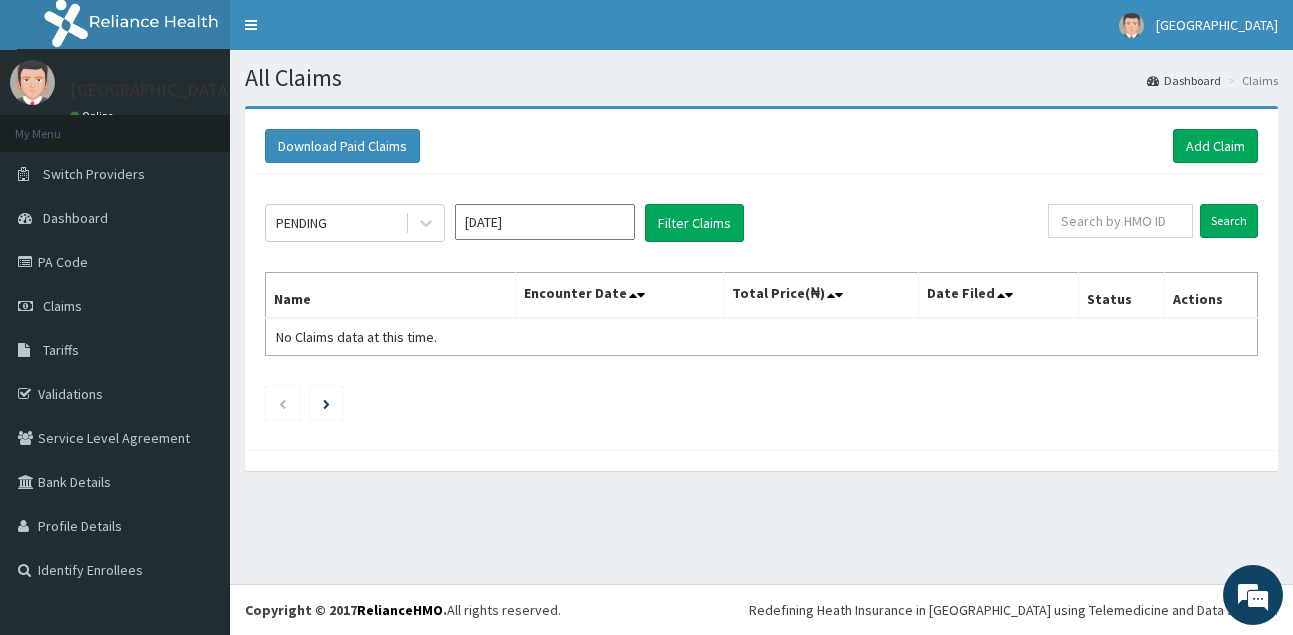 click on "[DATE]" at bounding box center (545, 222) 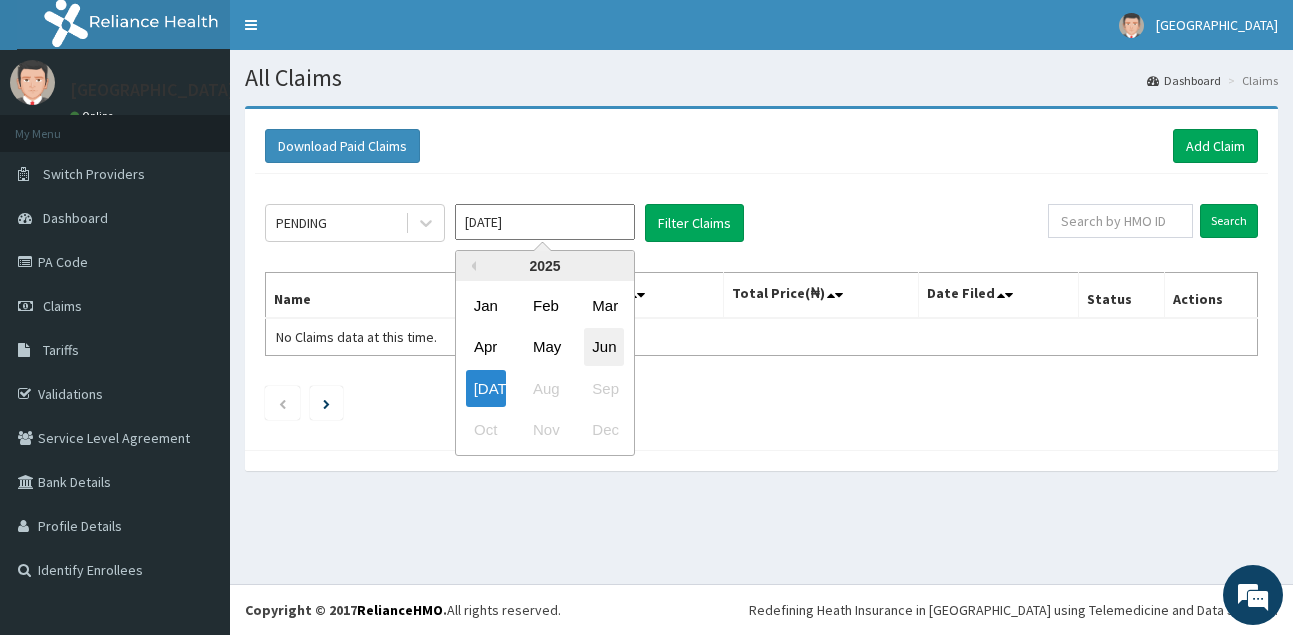 click on "Jun" at bounding box center (604, 347) 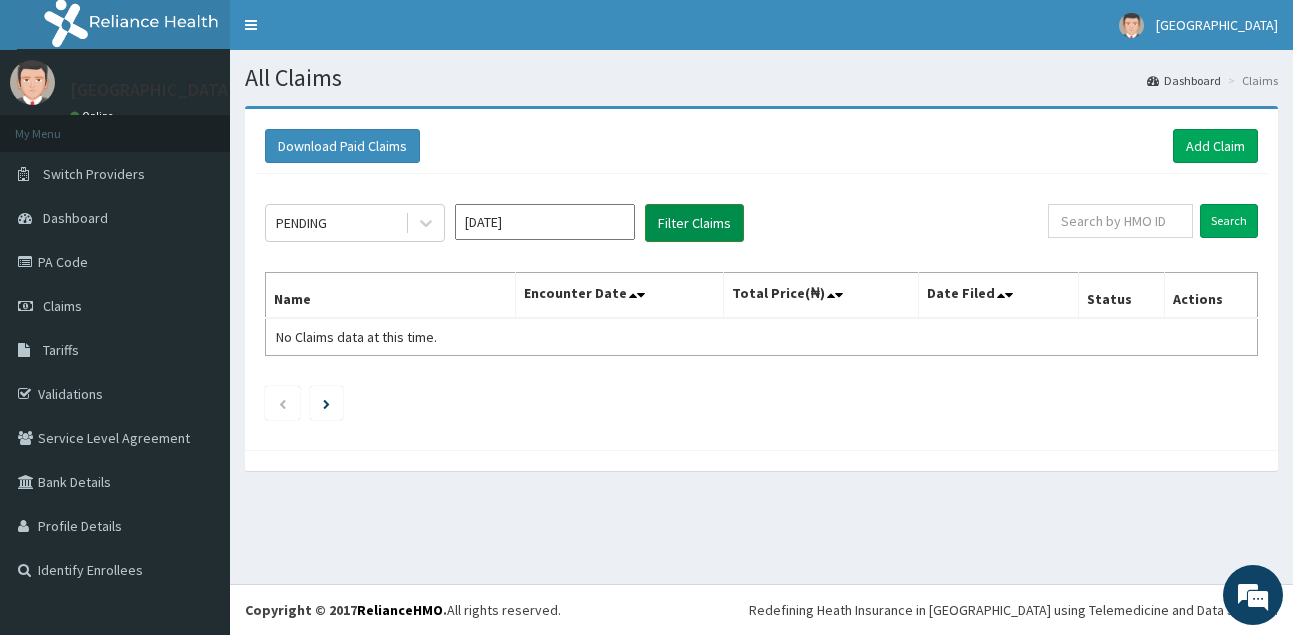 click on "Filter Claims" at bounding box center [694, 223] 